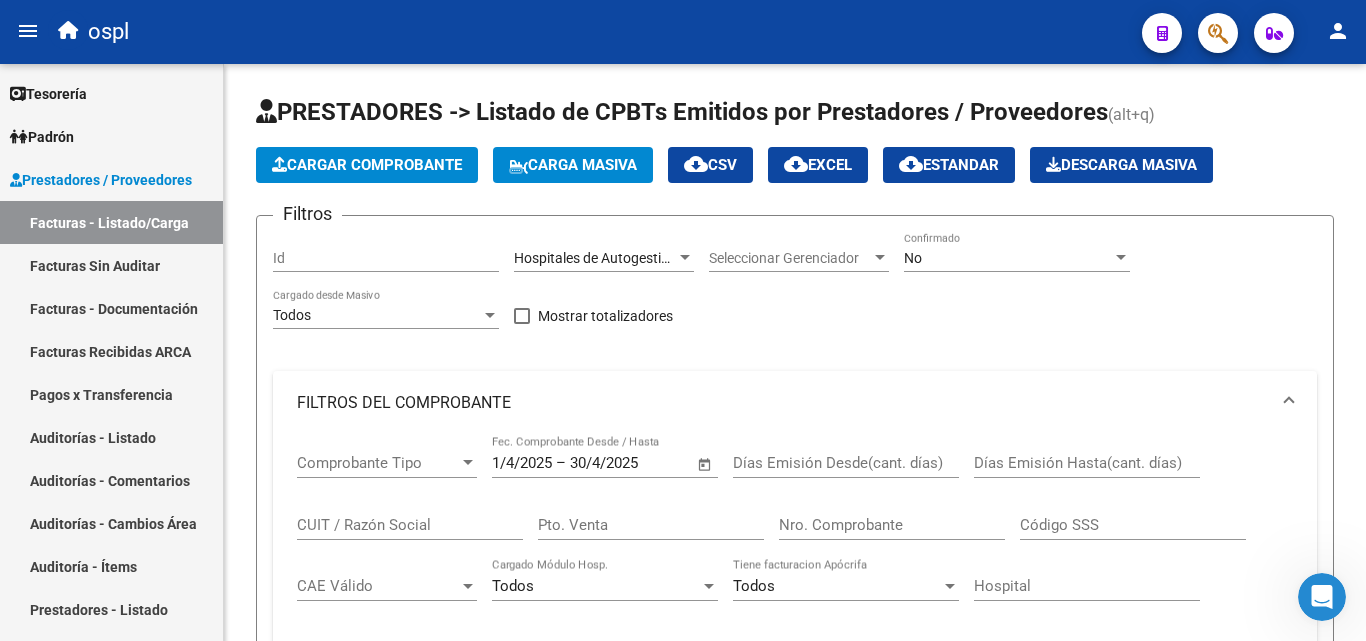 scroll, scrollTop: 0, scrollLeft: 0, axis: both 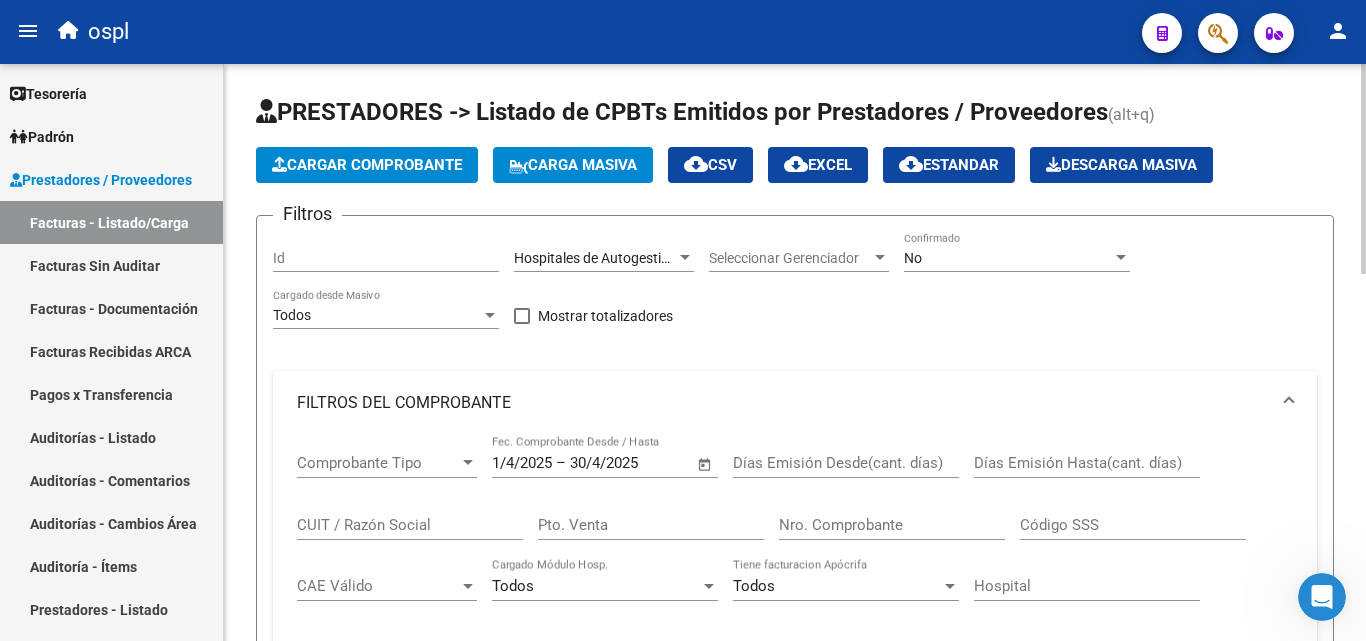 click on "Video tutorial   PRESTADORES -> Listado de CPBTs Emitidos por Prestadores / Proveedores (alt+q)   Cargar Comprobante
Carga Masiva  cloud_download  CSV  cloud_download  EXCEL  cloud_download  Estandar   Descarga Masiva
Filtros Id Hospitales de Autogestión Area Seleccionar Gerenciador Seleccionar Gerenciador No Confirmado Todos Cargado desde Masivo   Mostrar totalizadores   FILTROS DEL COMPROBANTE  Comprobante Tipo Comprobante Tipo 1/4/2025 1/4/2025 – 30/4/2025 End date Fec. Comprobante Desde / Hasta Días Emisión Desde(cant. días) Días Emisión Hasta(cant. días) CUIT / Razón Social Pto. Venta Nro. Comprobante Código SSS CAE Válido CAE Válido Todos Cargado Módulo Hosp. Todos Tiene facturacion Apócrifa Hospital Refes  FILTROS DE INTEGRACION  Período De Prestación Campos del Archivo de Rendición Devuelto x SSS (dr_envio) Todos Rendido x SSS (dr_envio) Tipo de Registro Tipo de Registro Período Presentación Período Presentación Campos del Legajo Asociado (preaprobación) Todos Todos –" 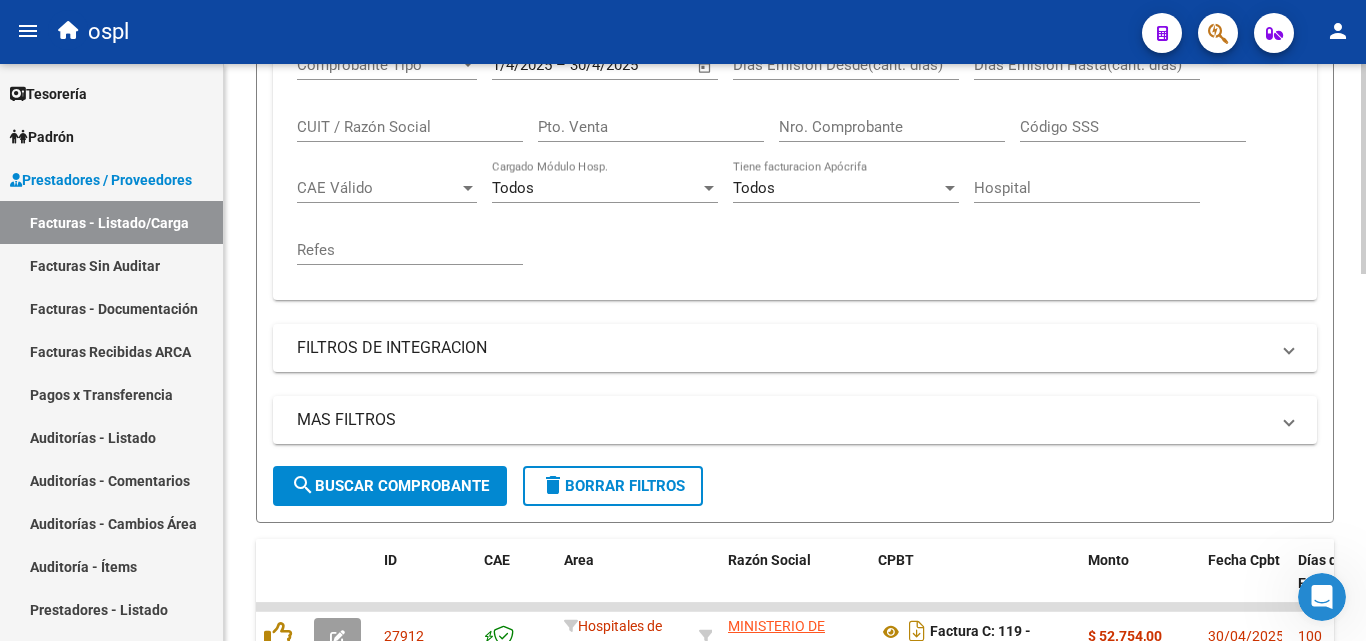 scroll, scrollTop: 400, scrollLeft: 0, axis: vertical 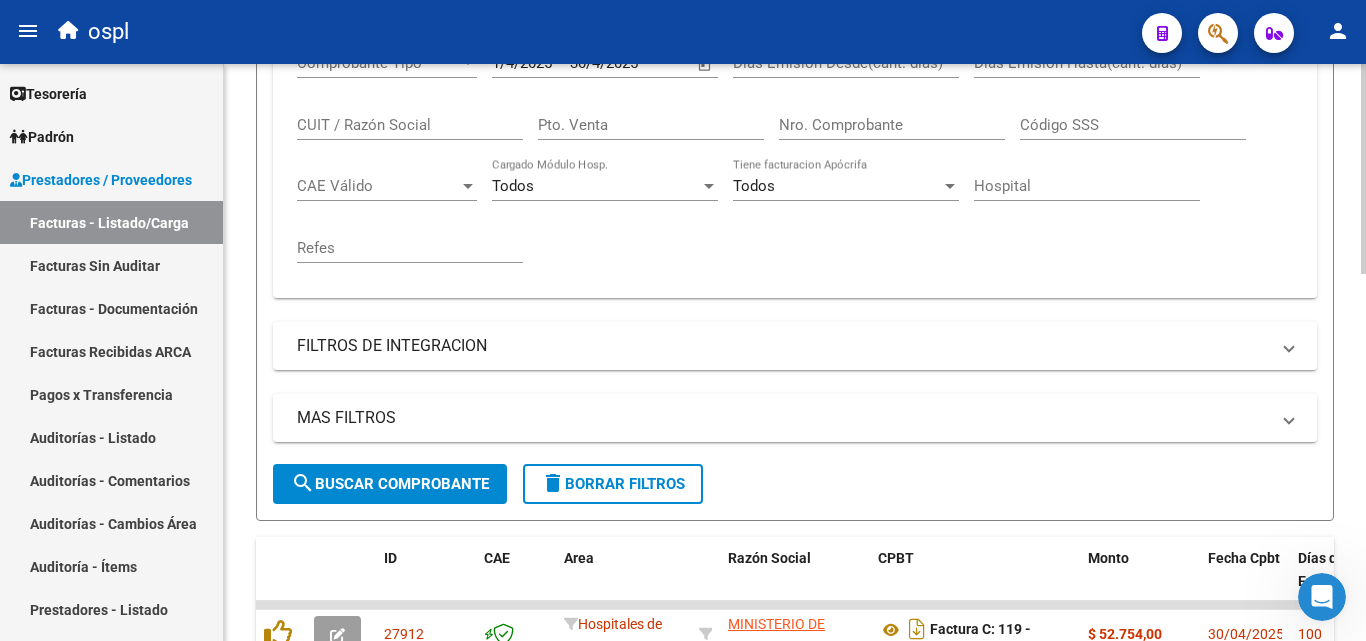 click on "search  Buscar Comprobante" 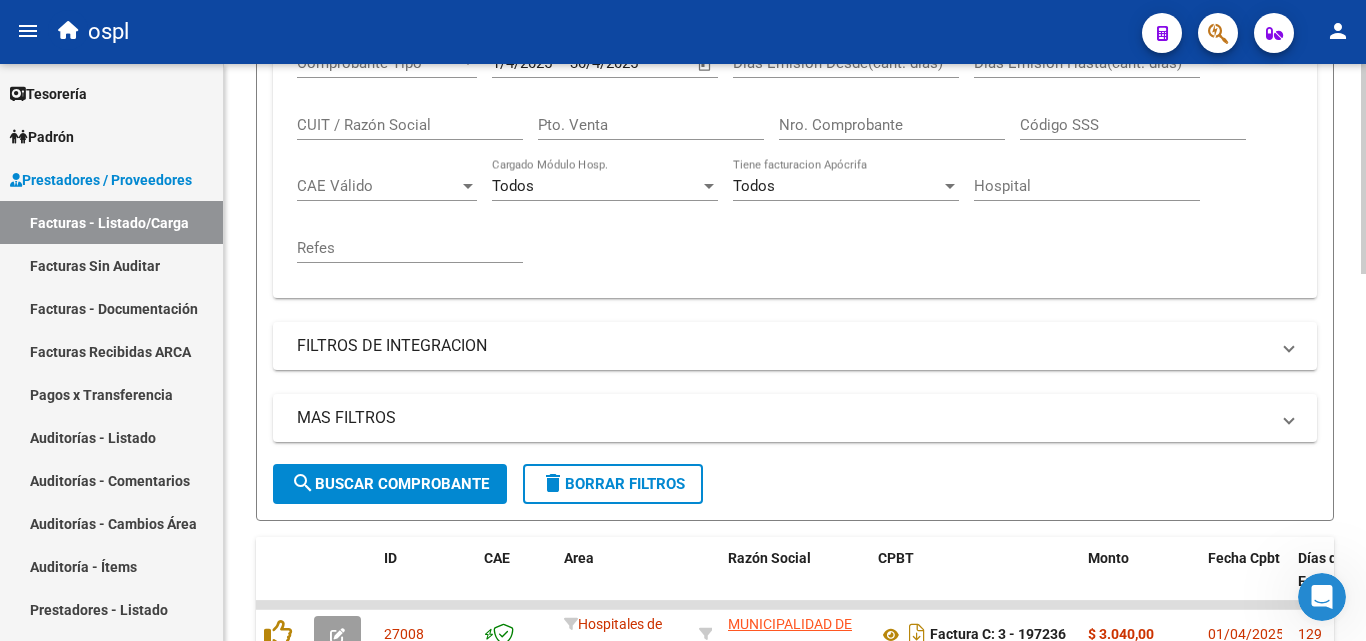 scroll, scrollTop: 26, scrollLeft: 0, axis: vertical 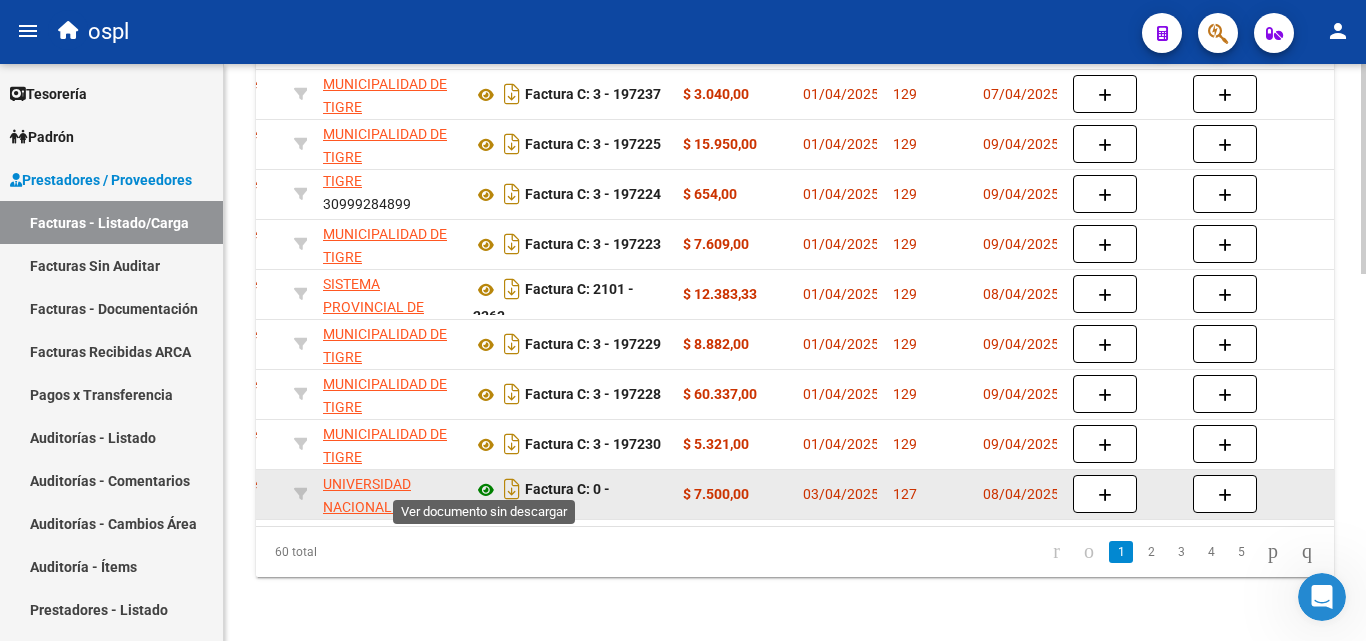 click 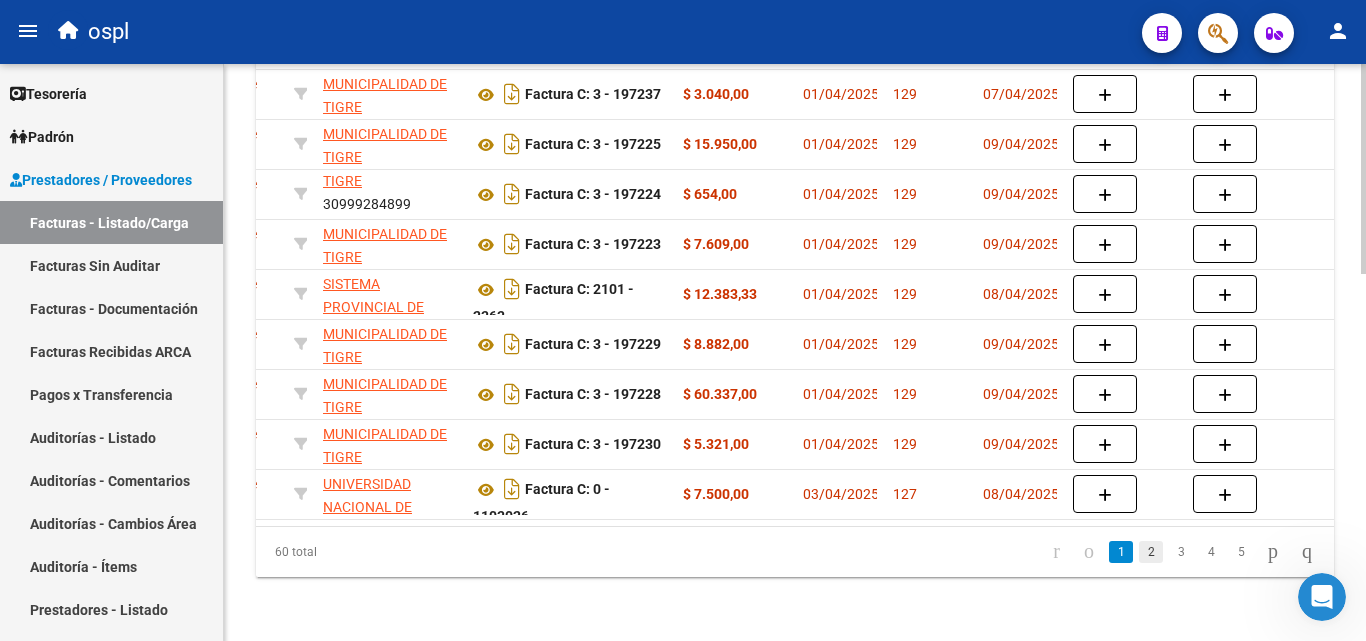 click on "2" 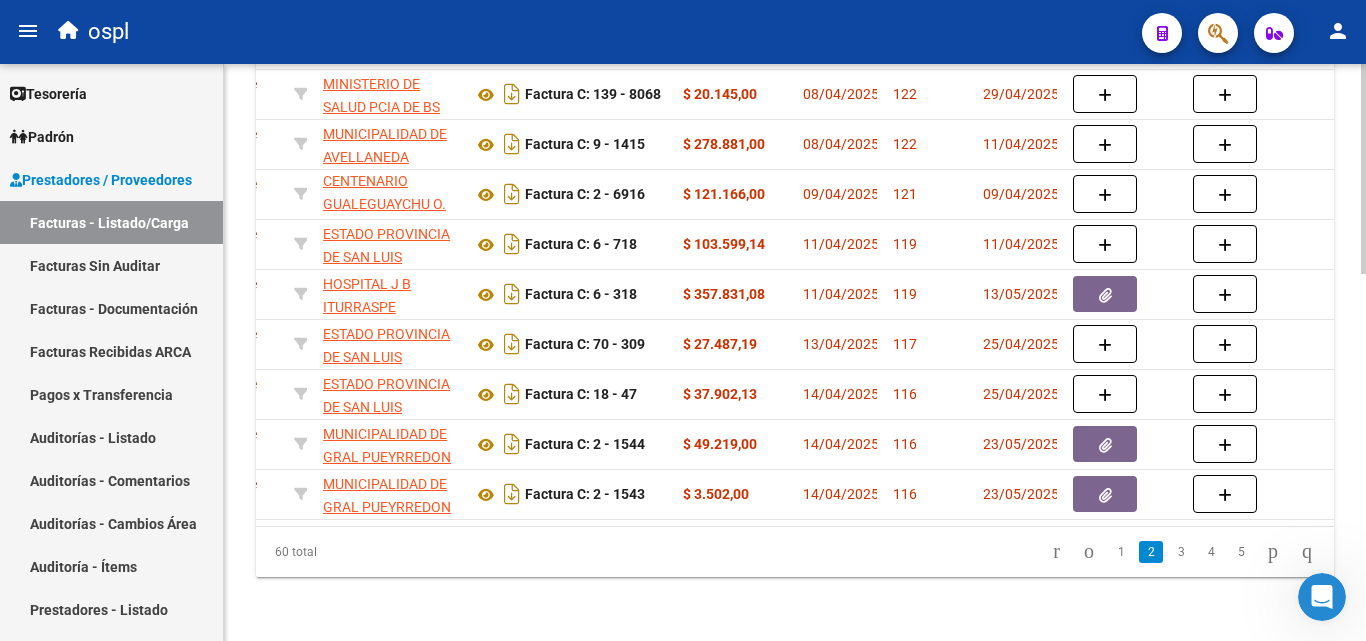 scroll, scrollTop: 1000, scrollLeft: 0, axis: vertical 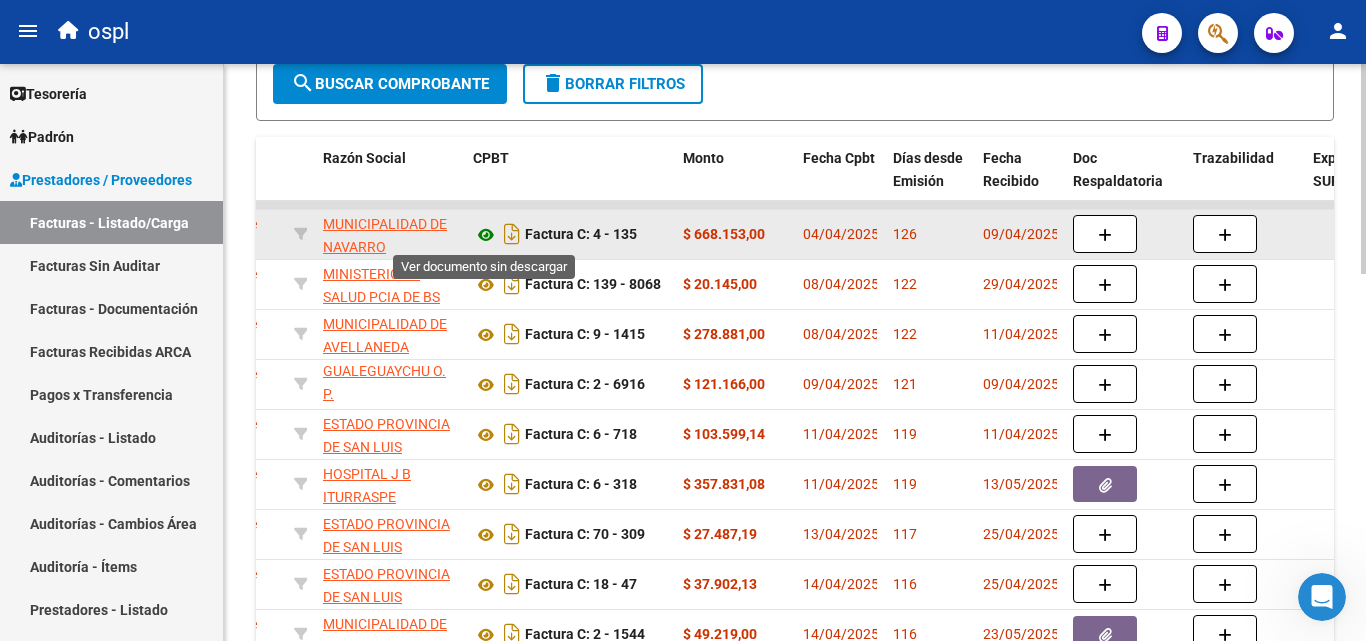 click 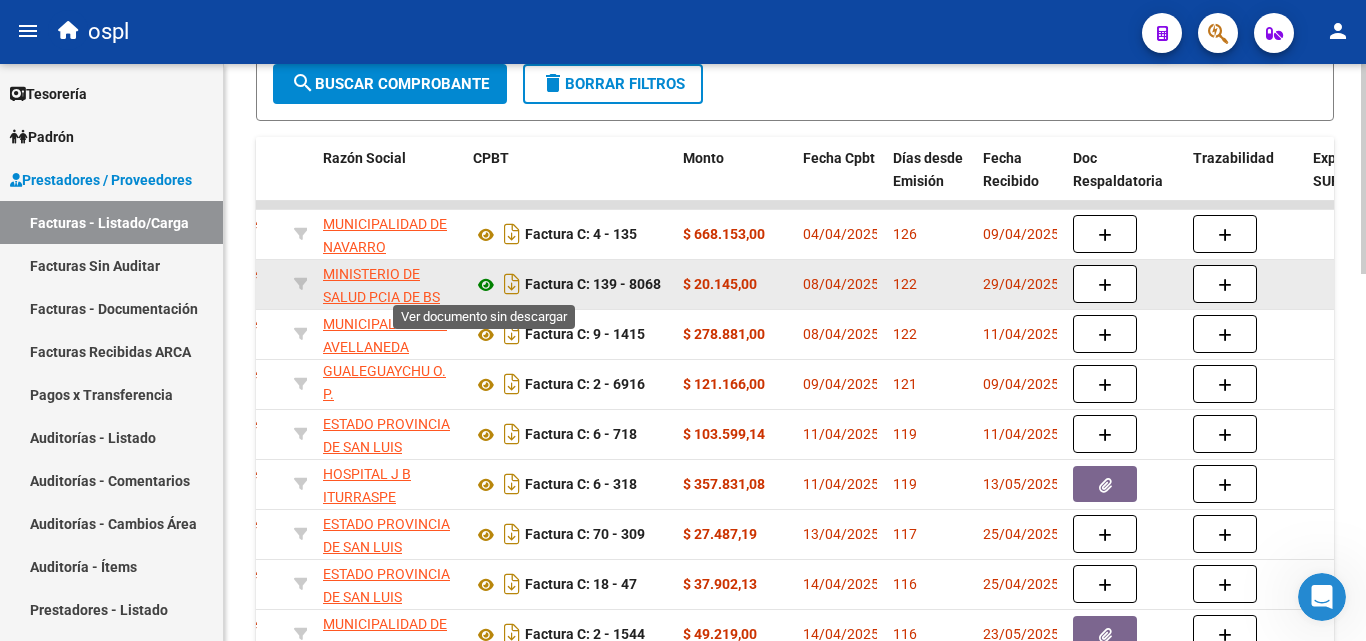 click 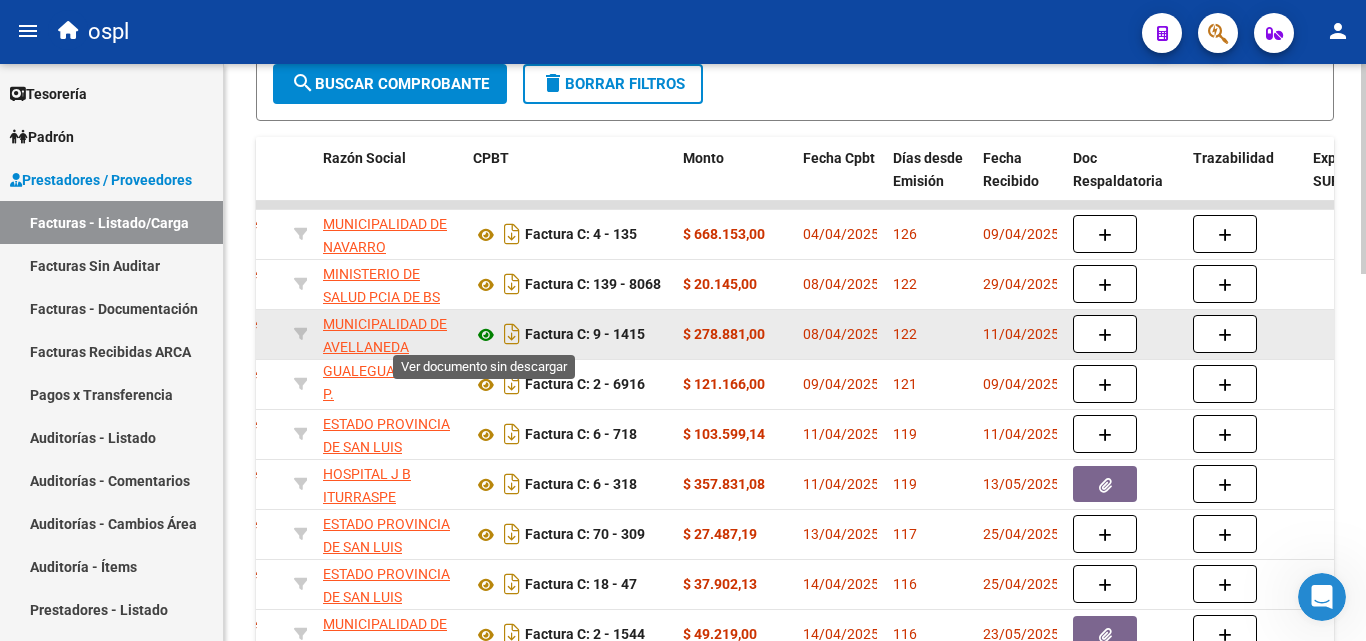 click 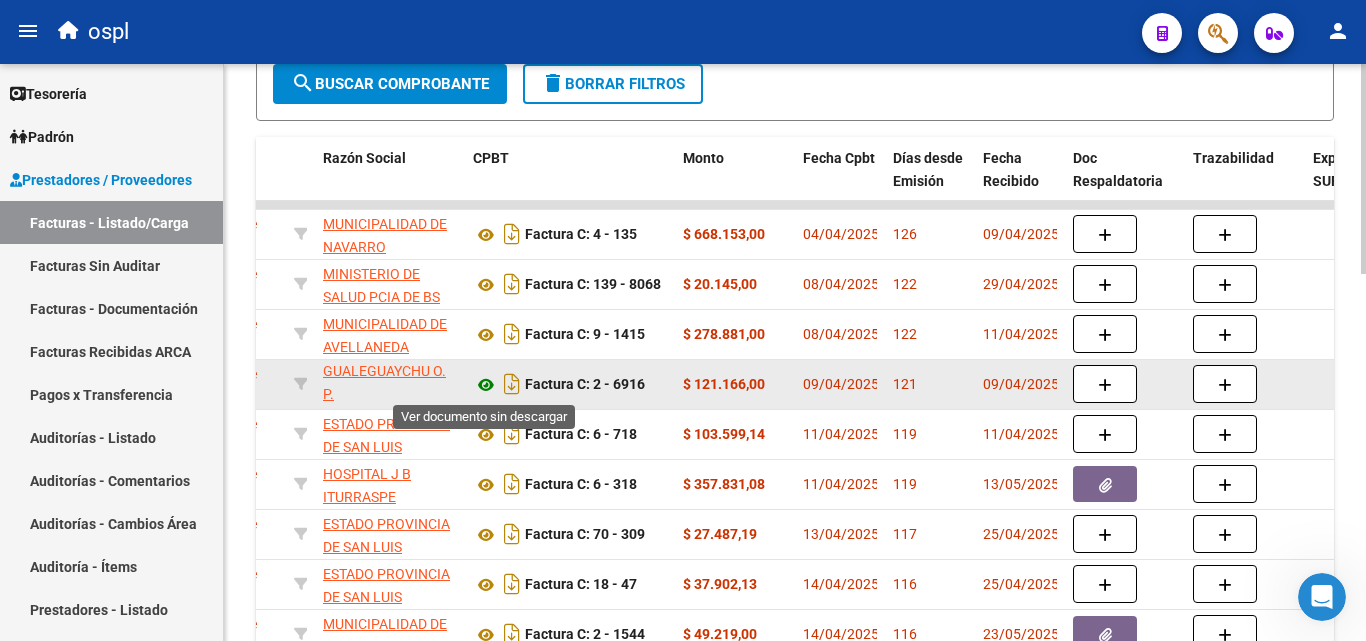 click 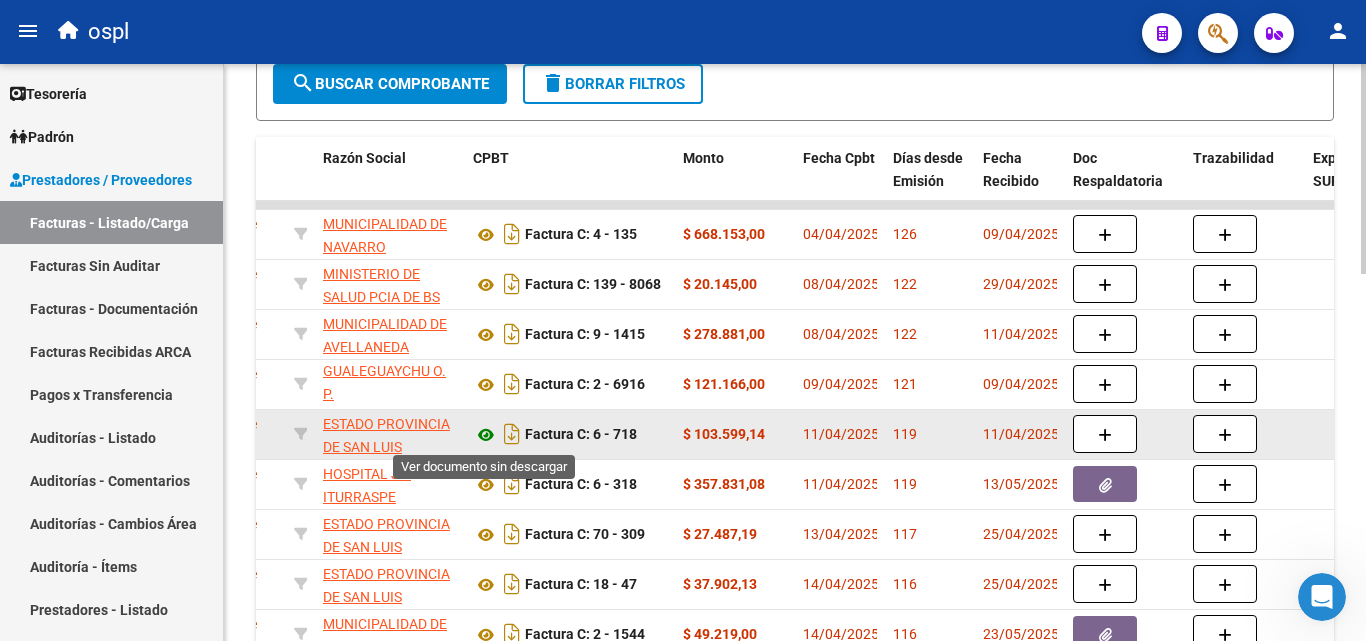 click 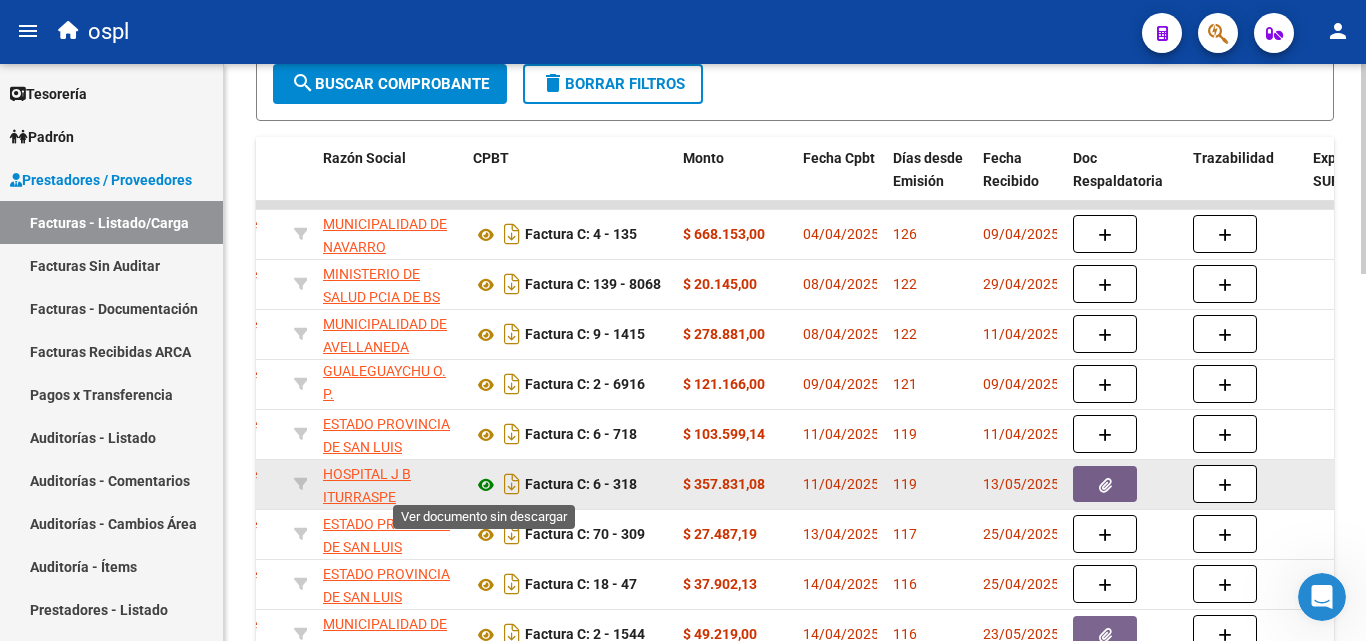 click 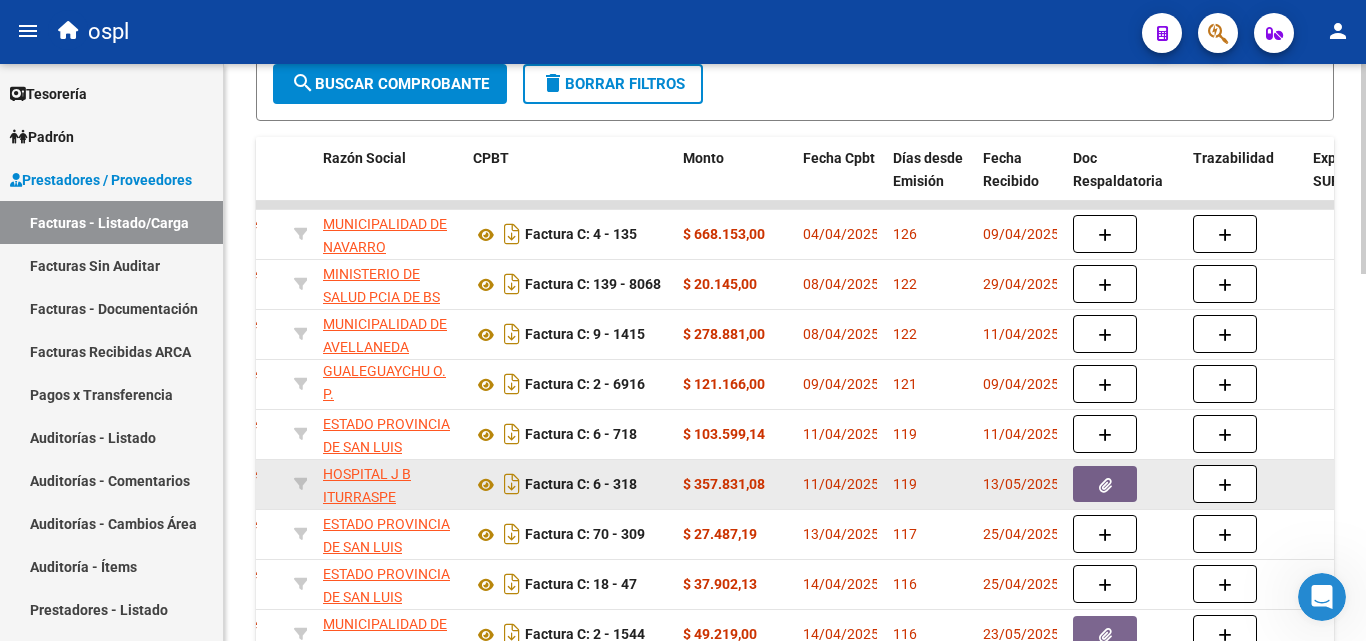 click 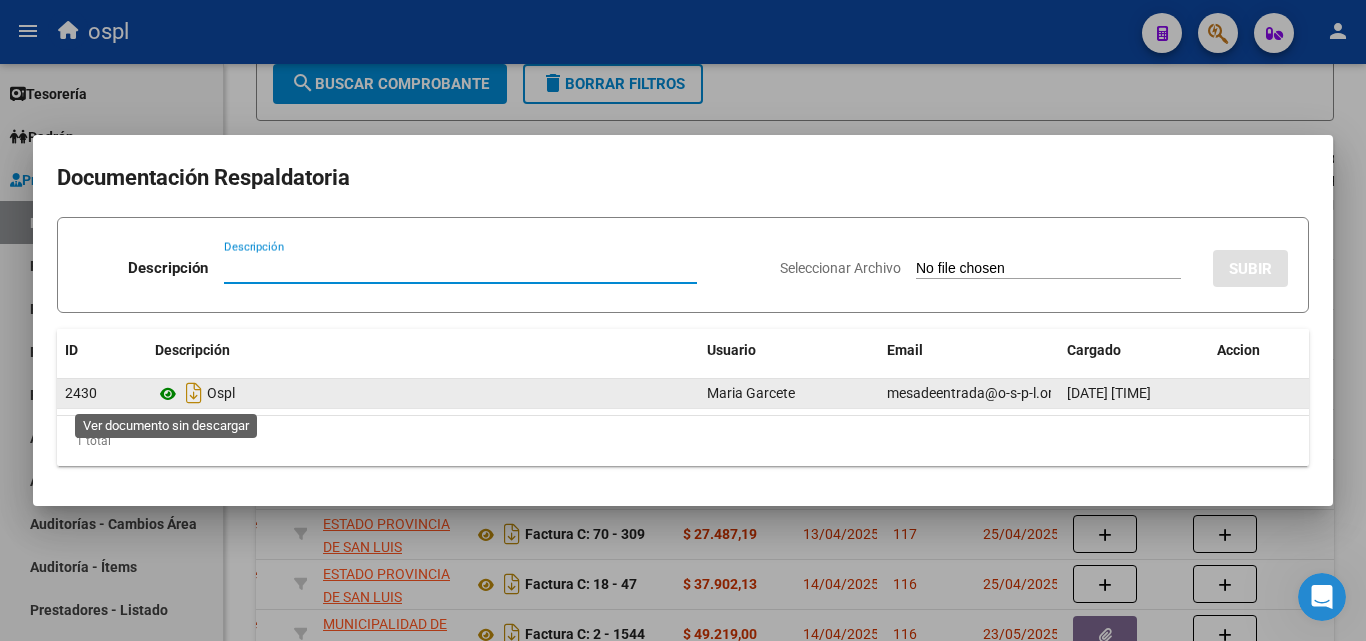 click 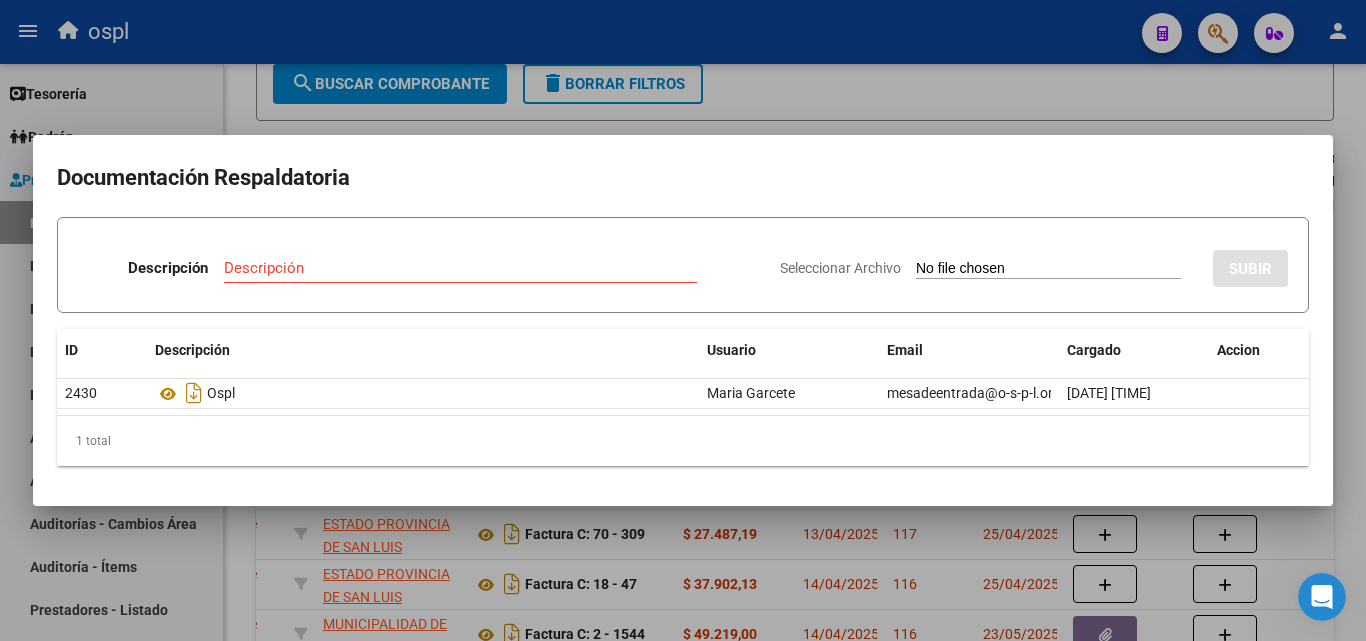 click at bounding box center [683, 320] 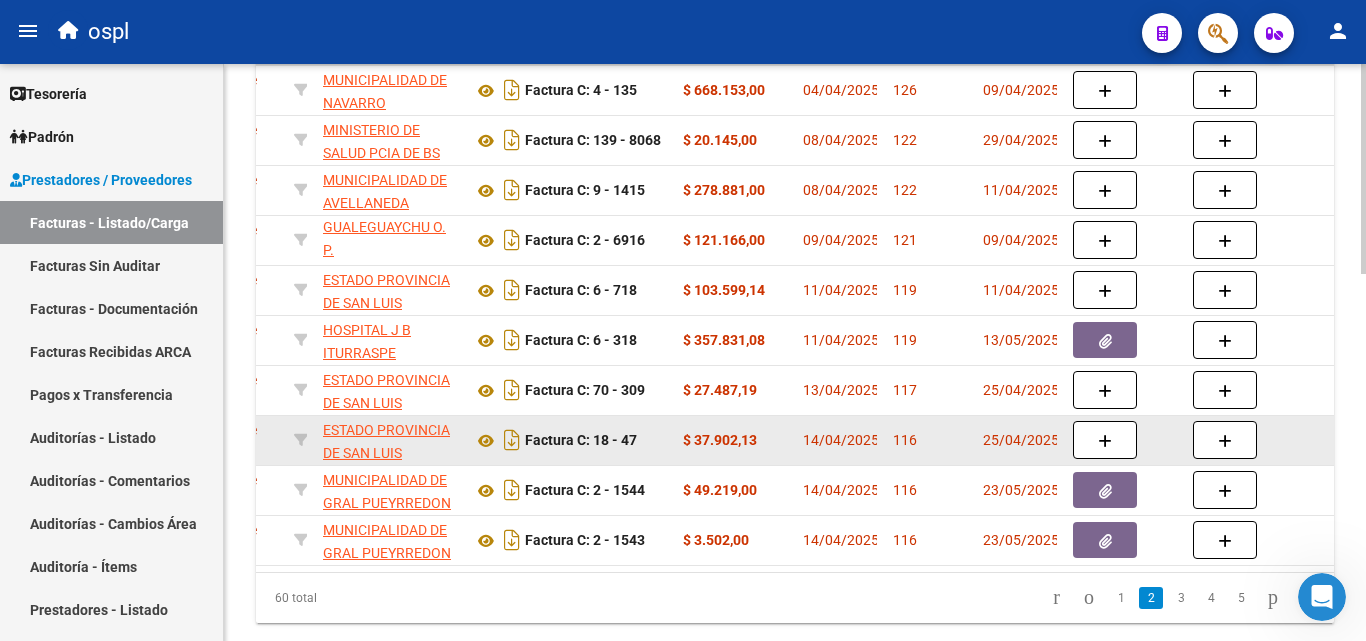 scroll, scrollTop: 900, scrollLeft: 0, axis: vertical 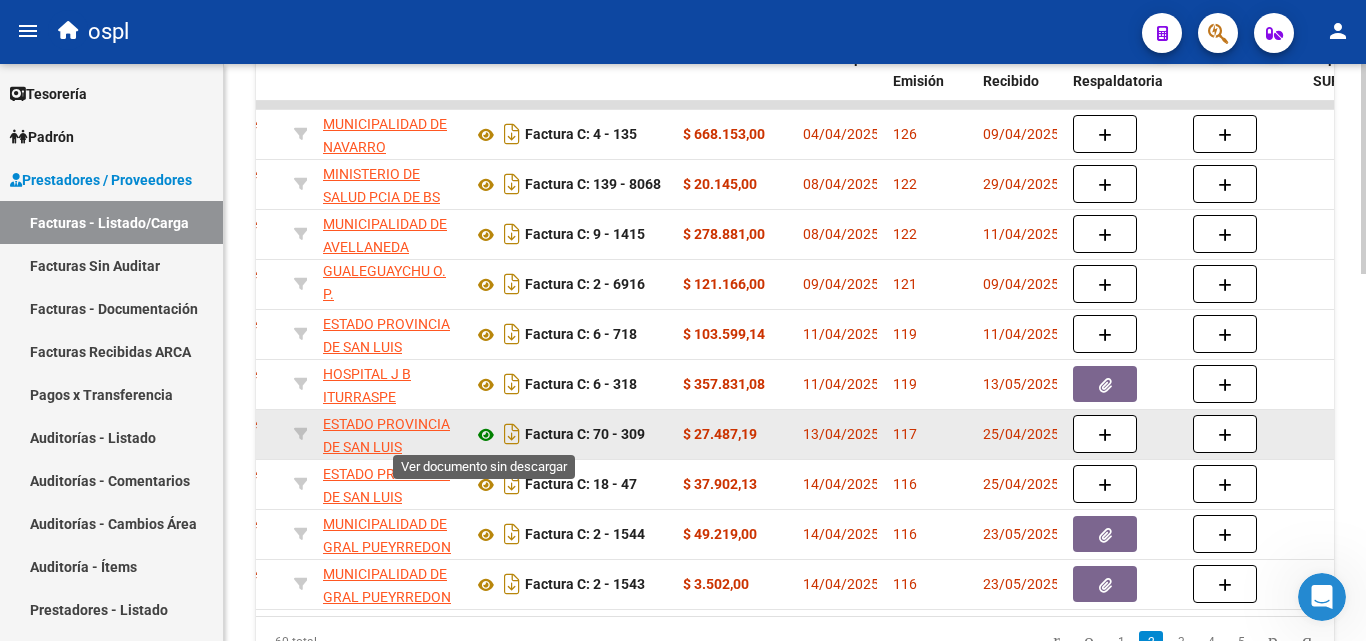 click 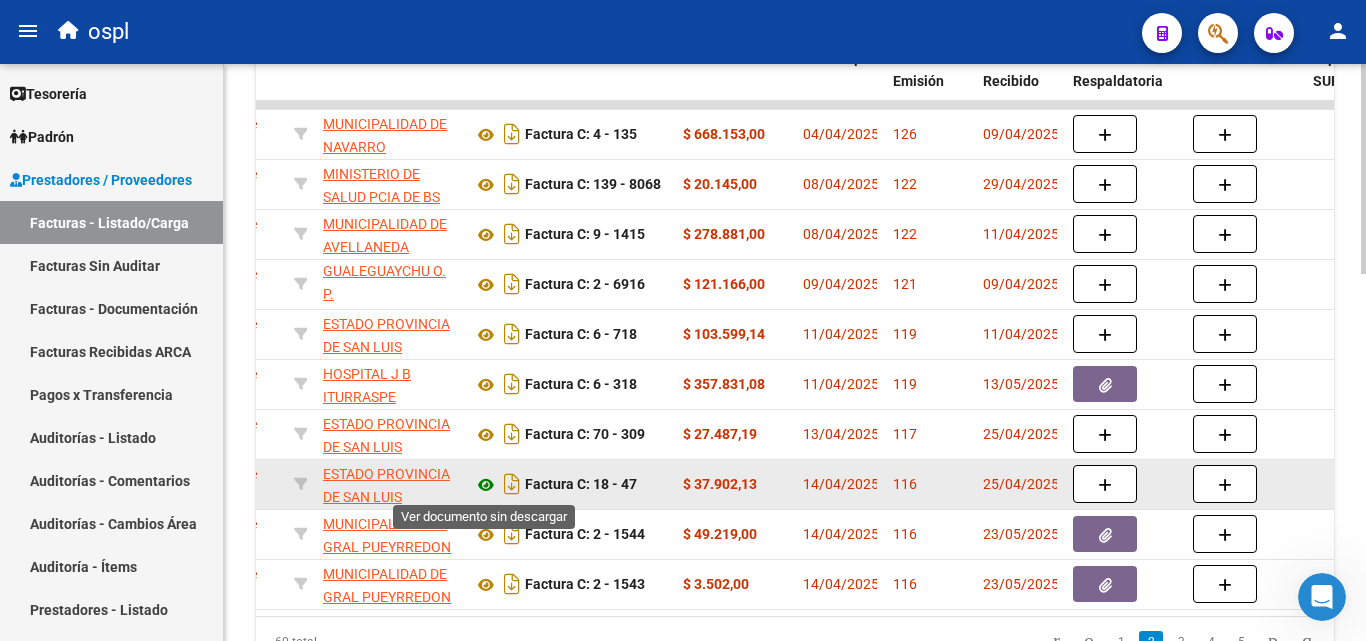 click 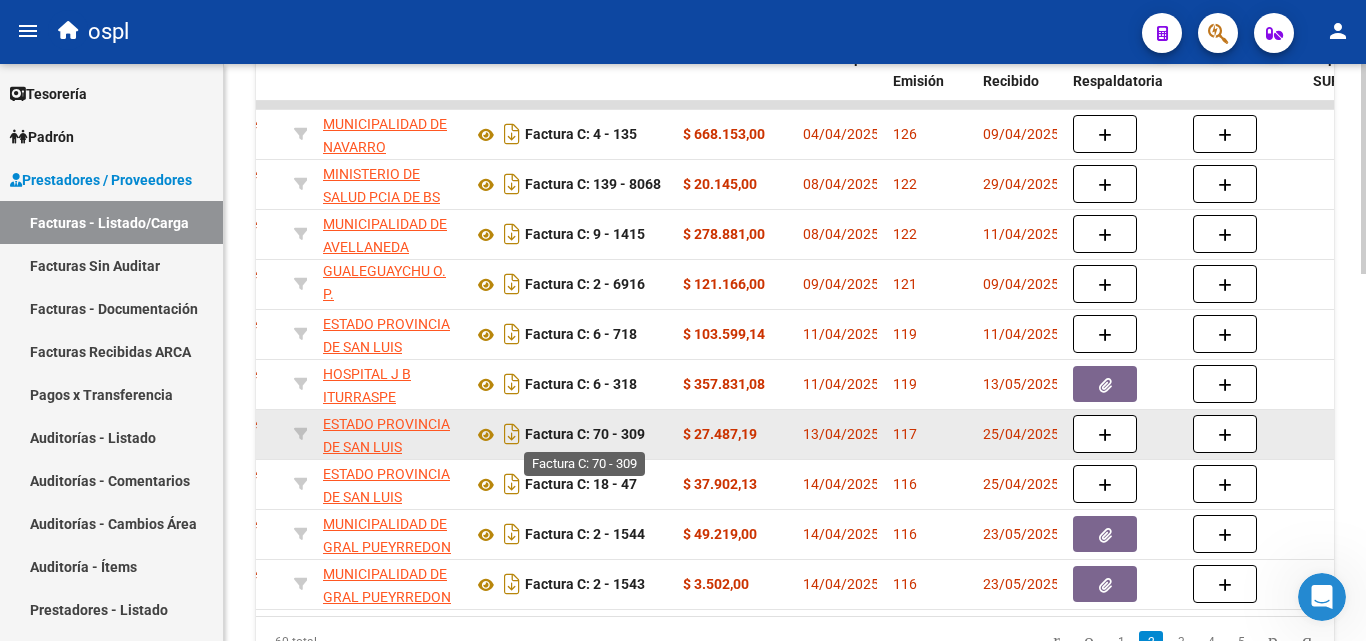 scroll, scrollTop: 1000, scrollLeft: 0, axis: vertical 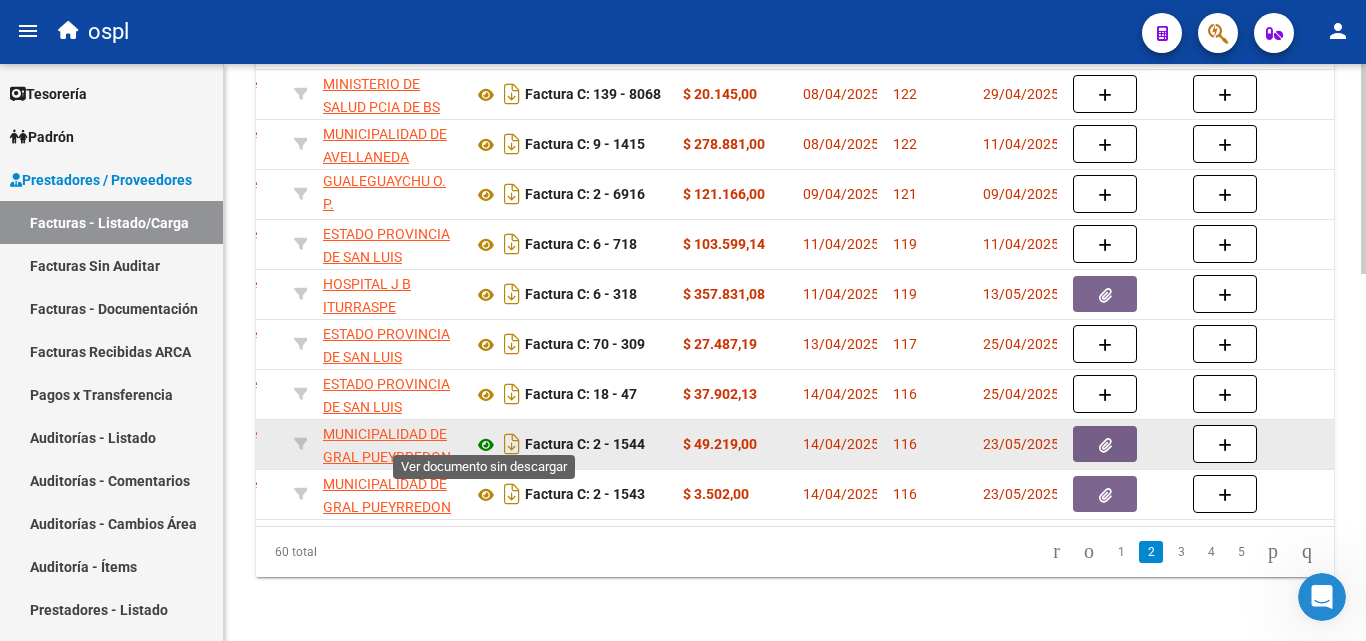 click 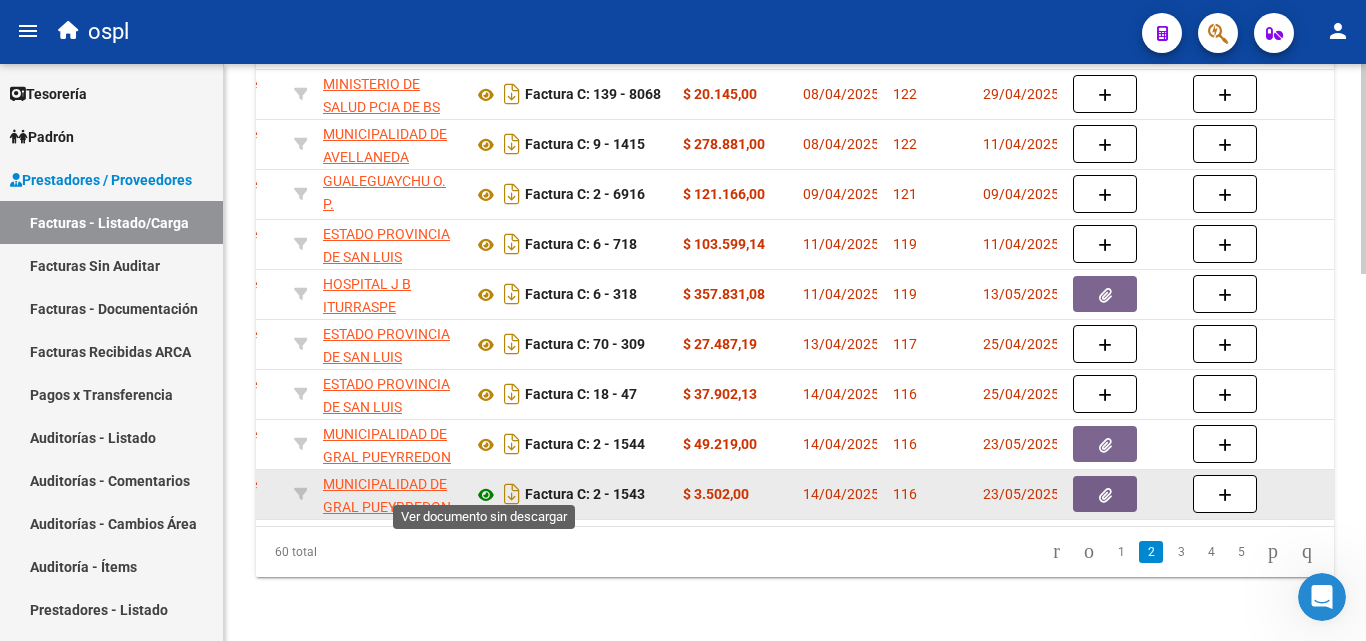 click 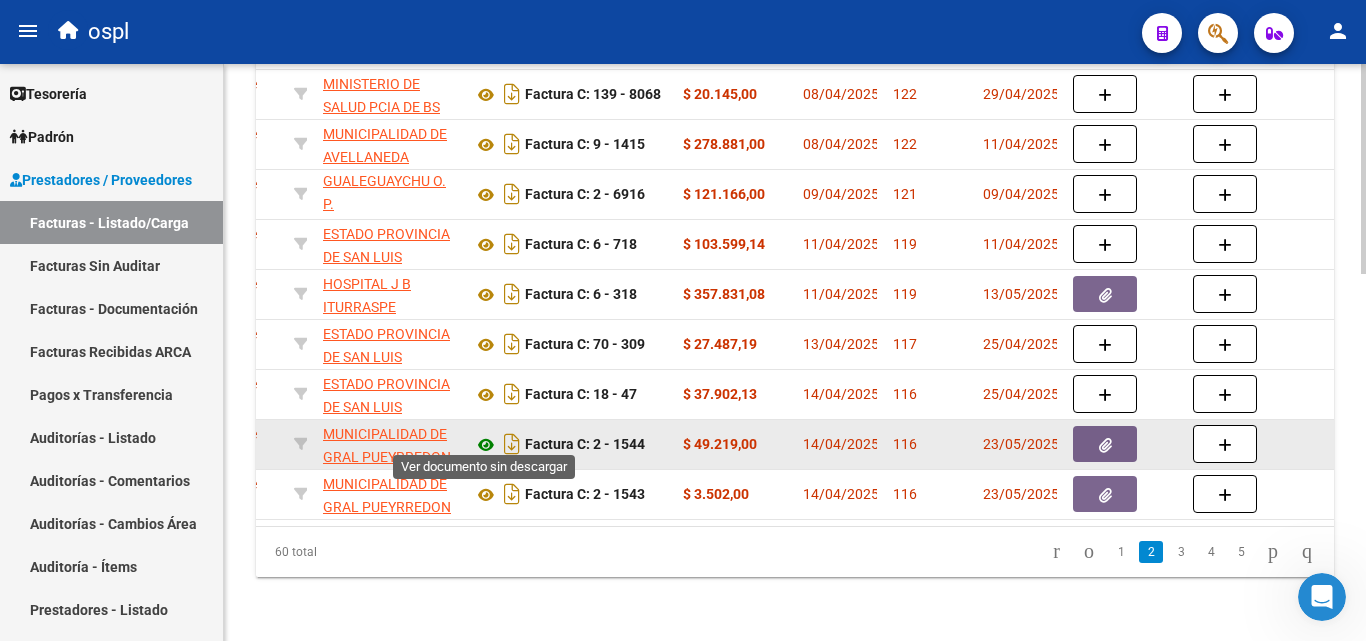 click 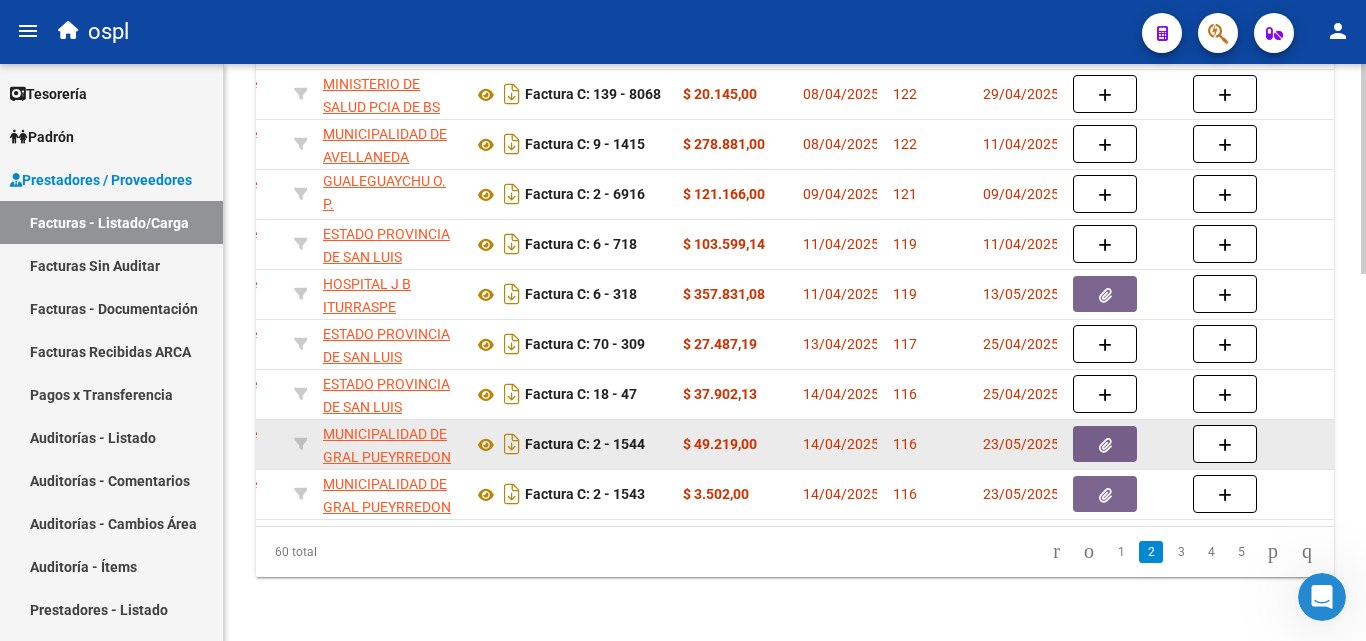 click 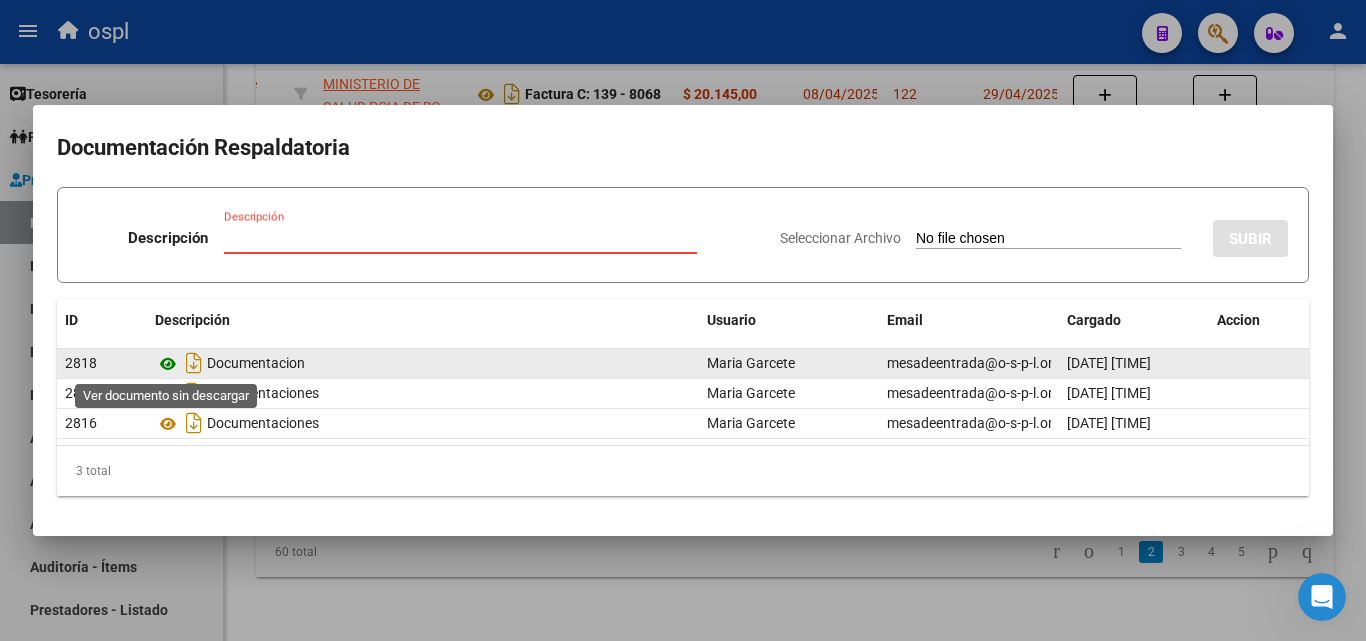 click 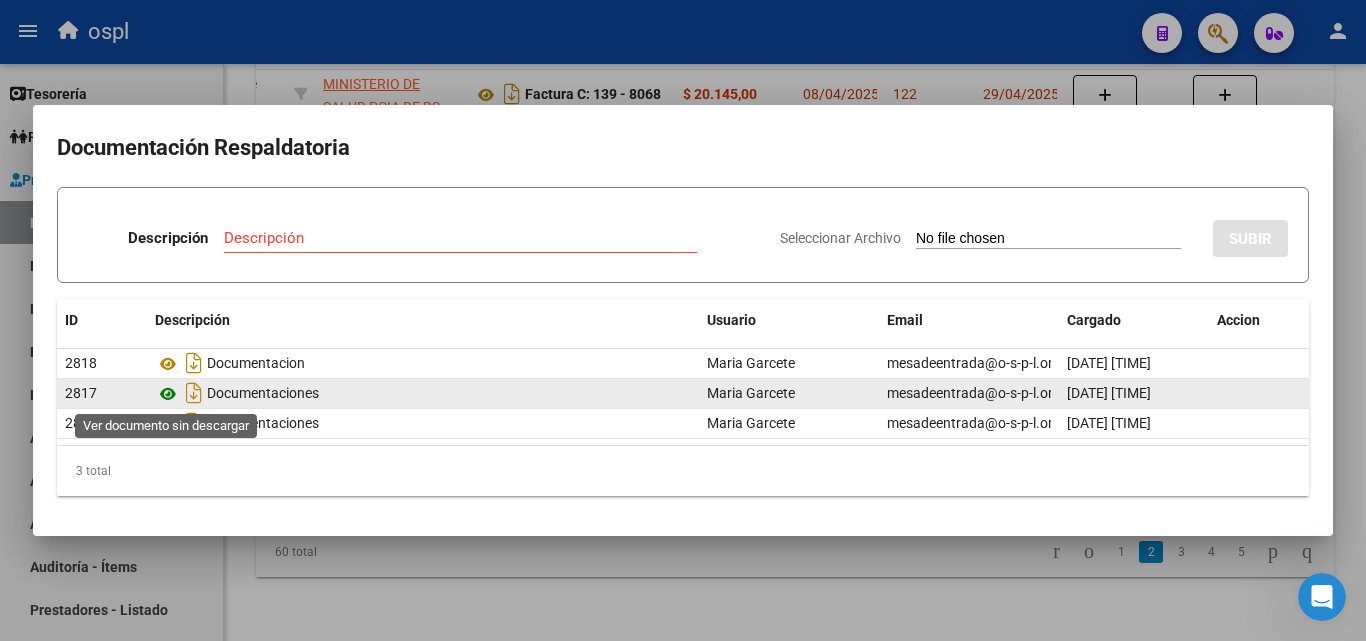 click 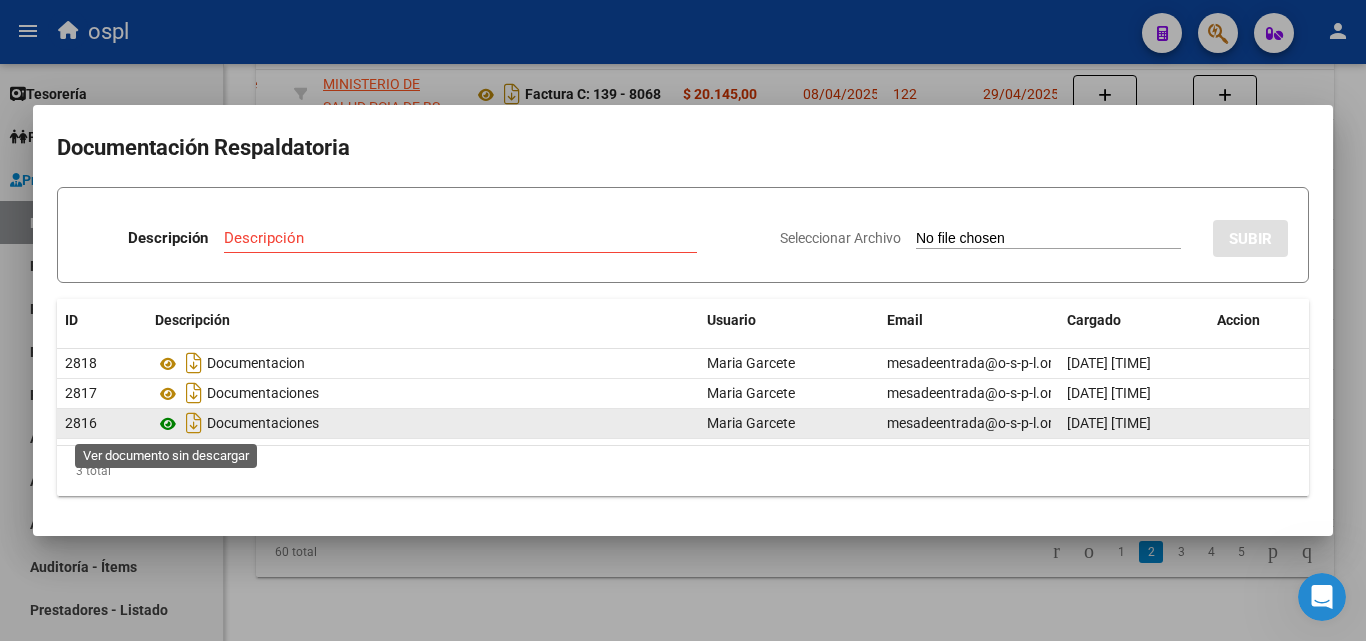 click 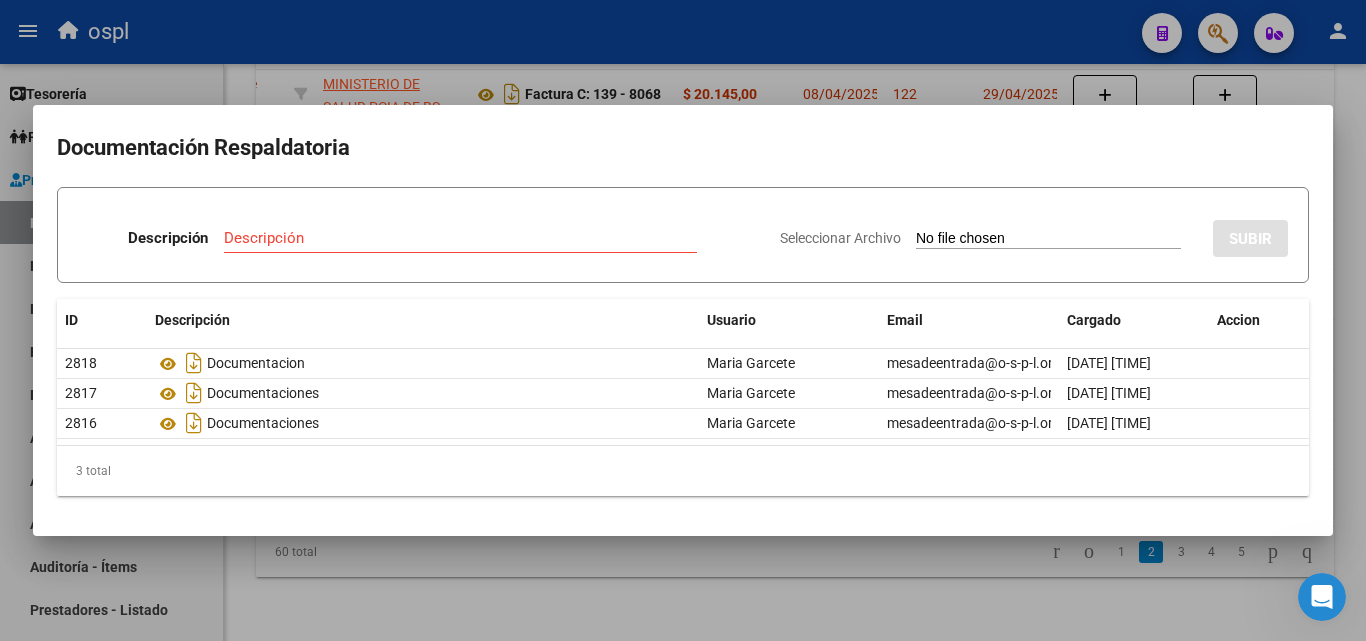 click at bounding box center (683, 320) 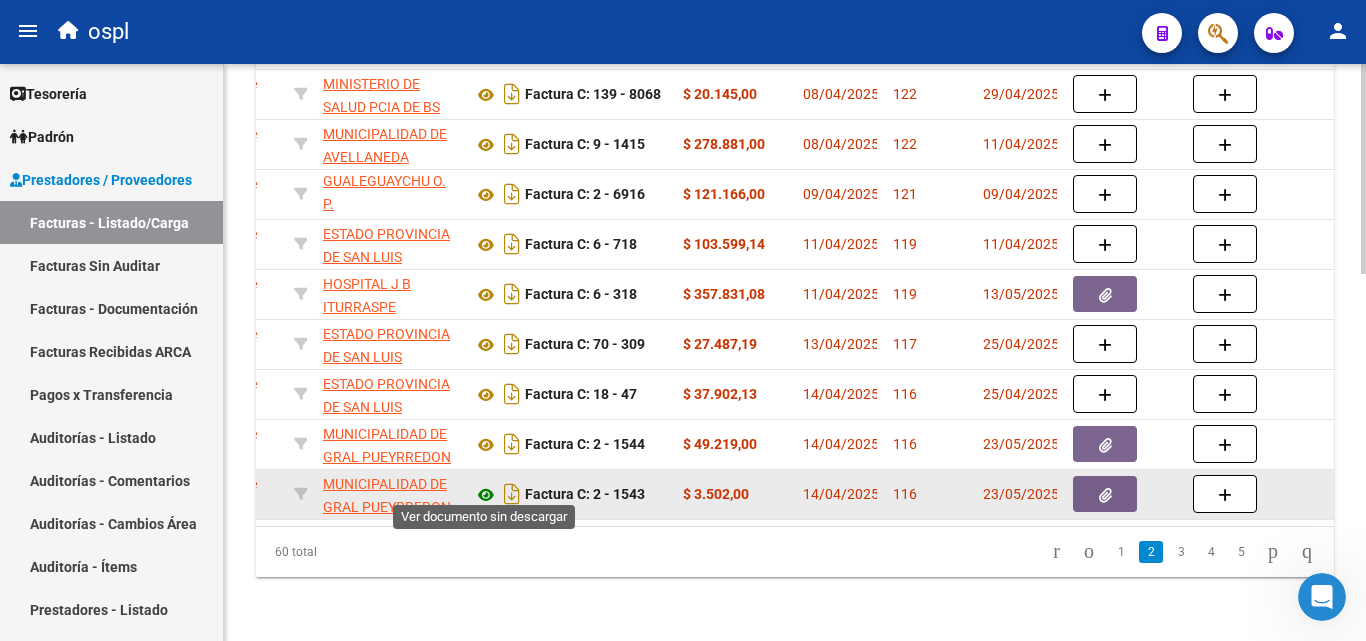 click 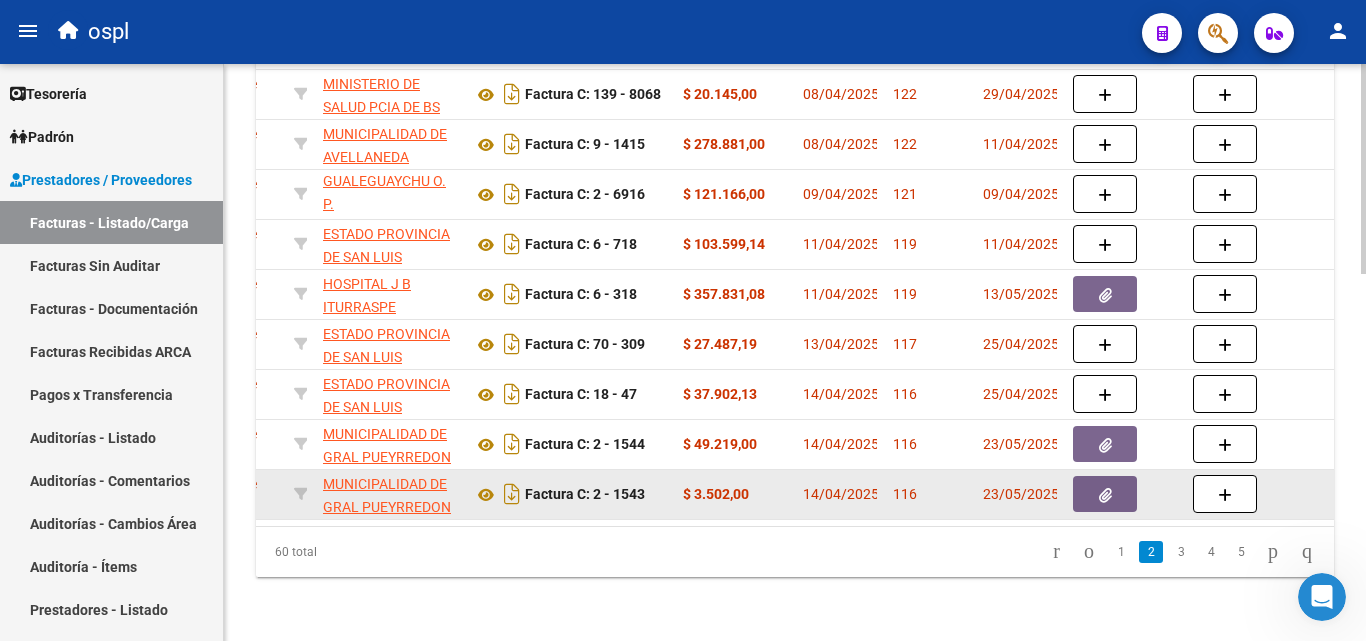click 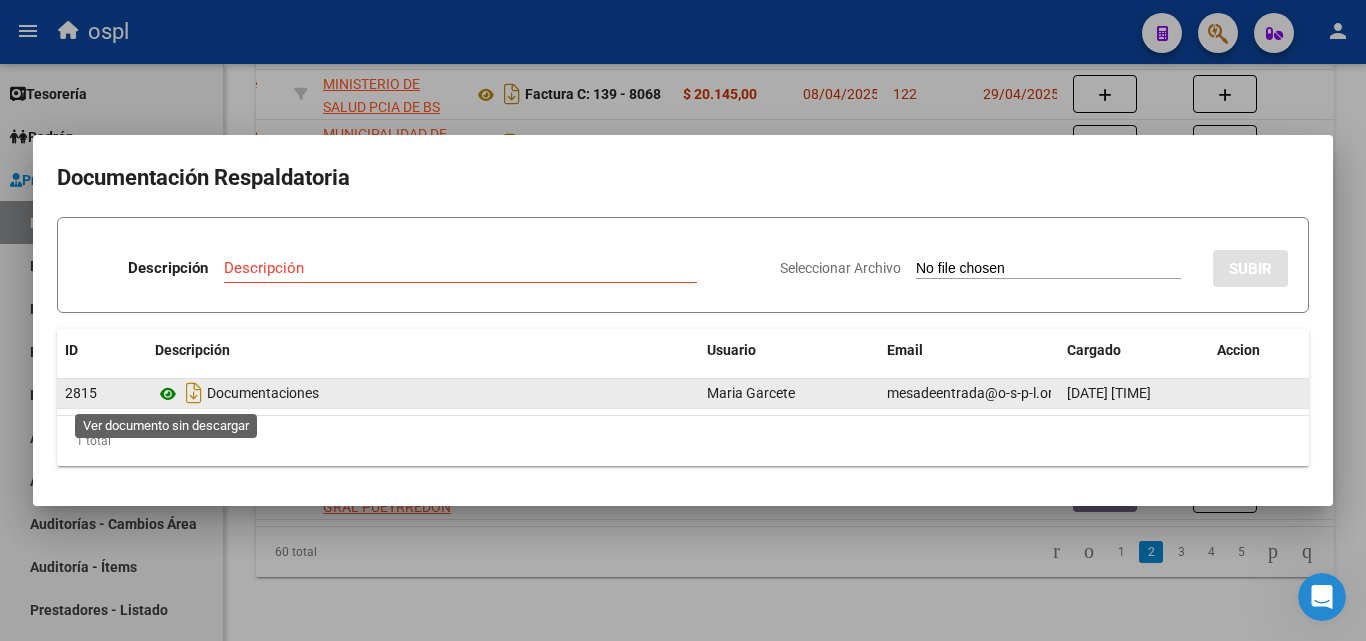 click 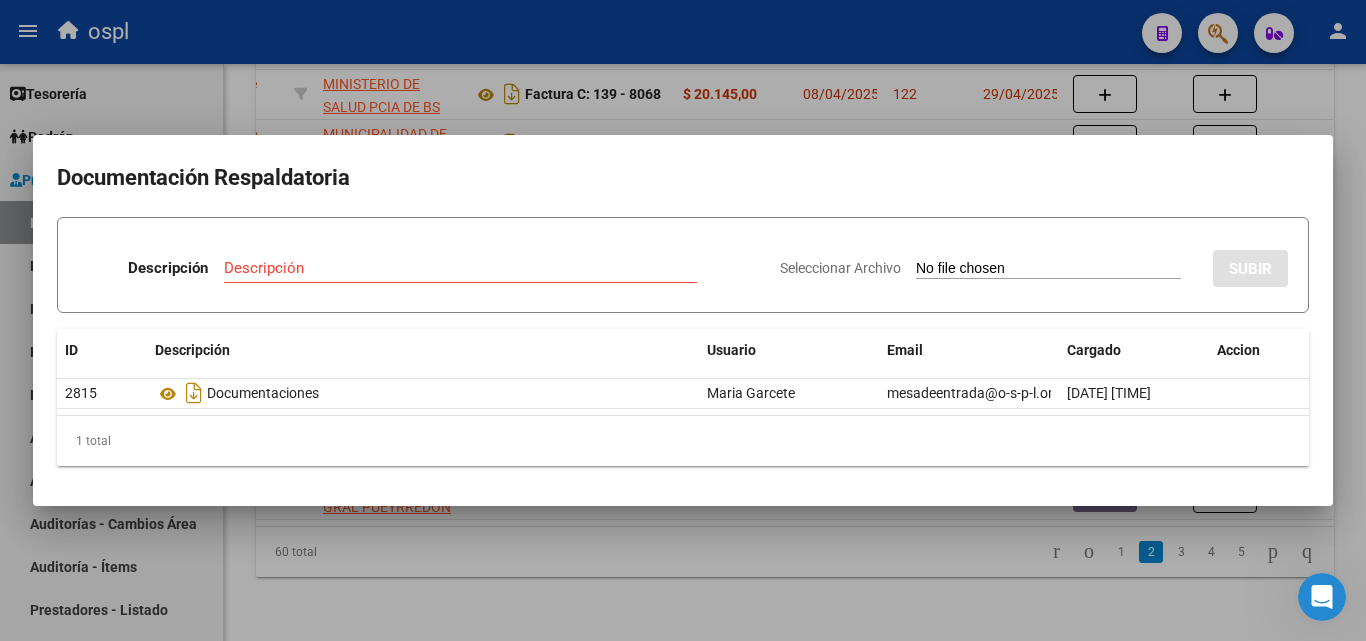click at bounding box center [683, 320] 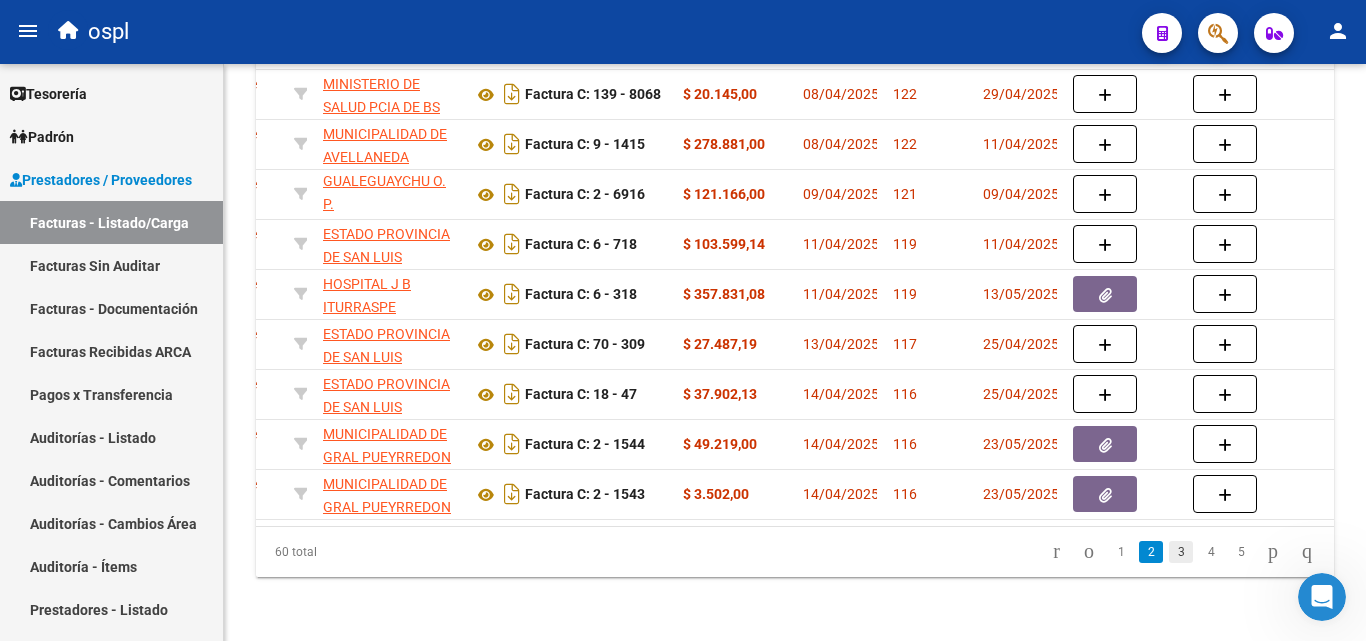 click on "3" 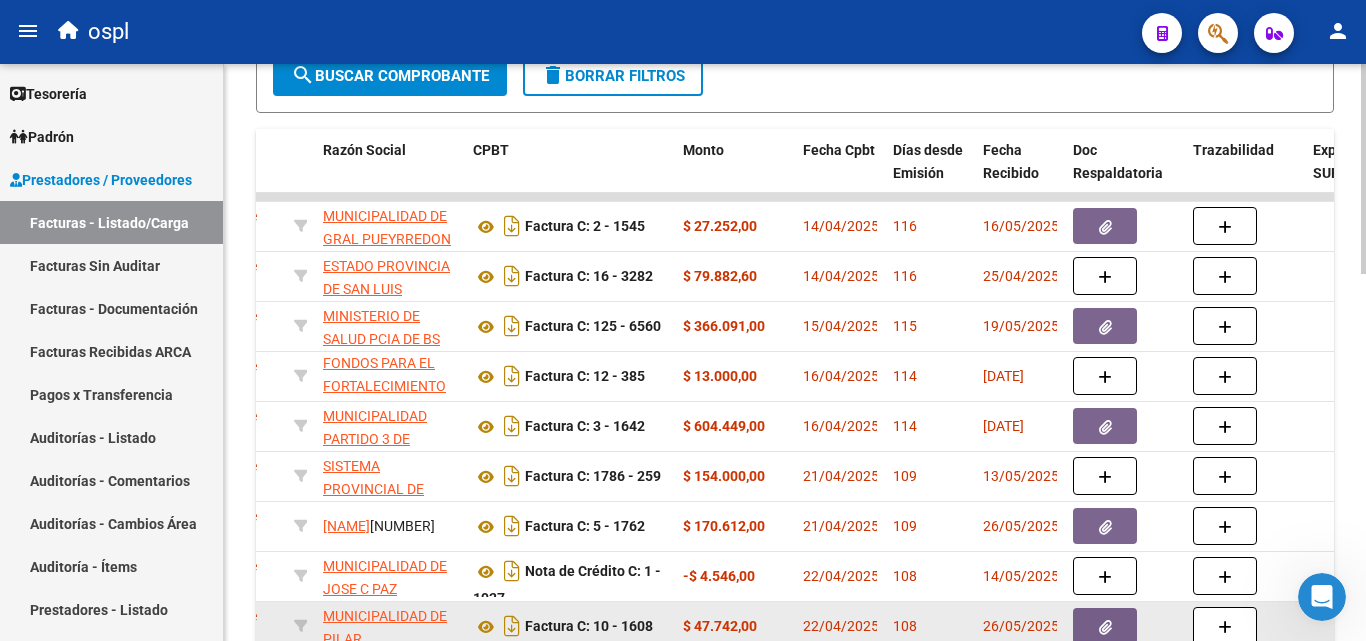 scroll, scrollTop: 800, scrollLeft: 0, axis: vertical 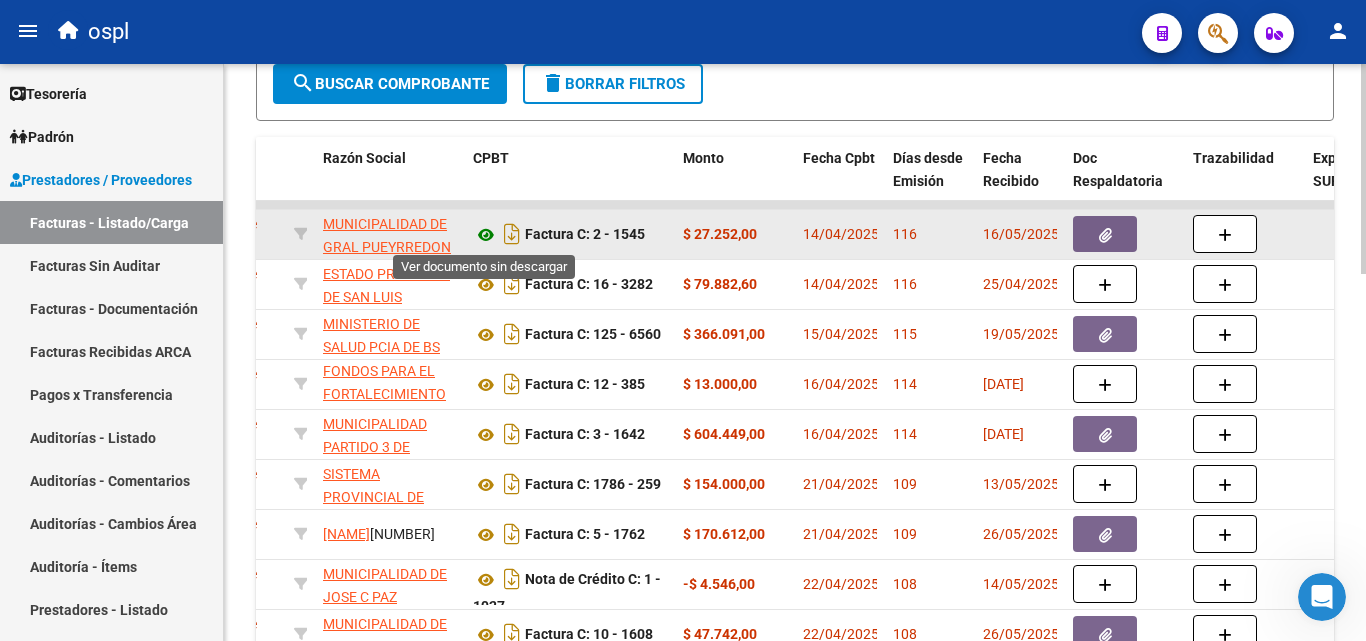 click 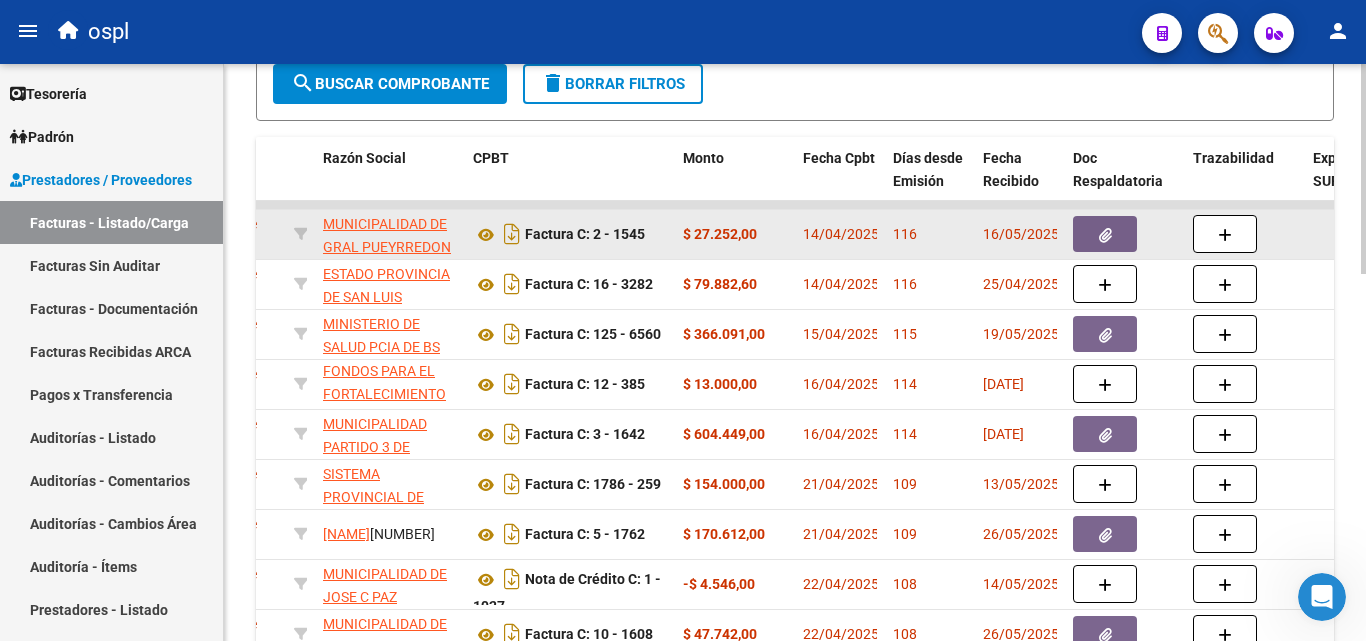 click 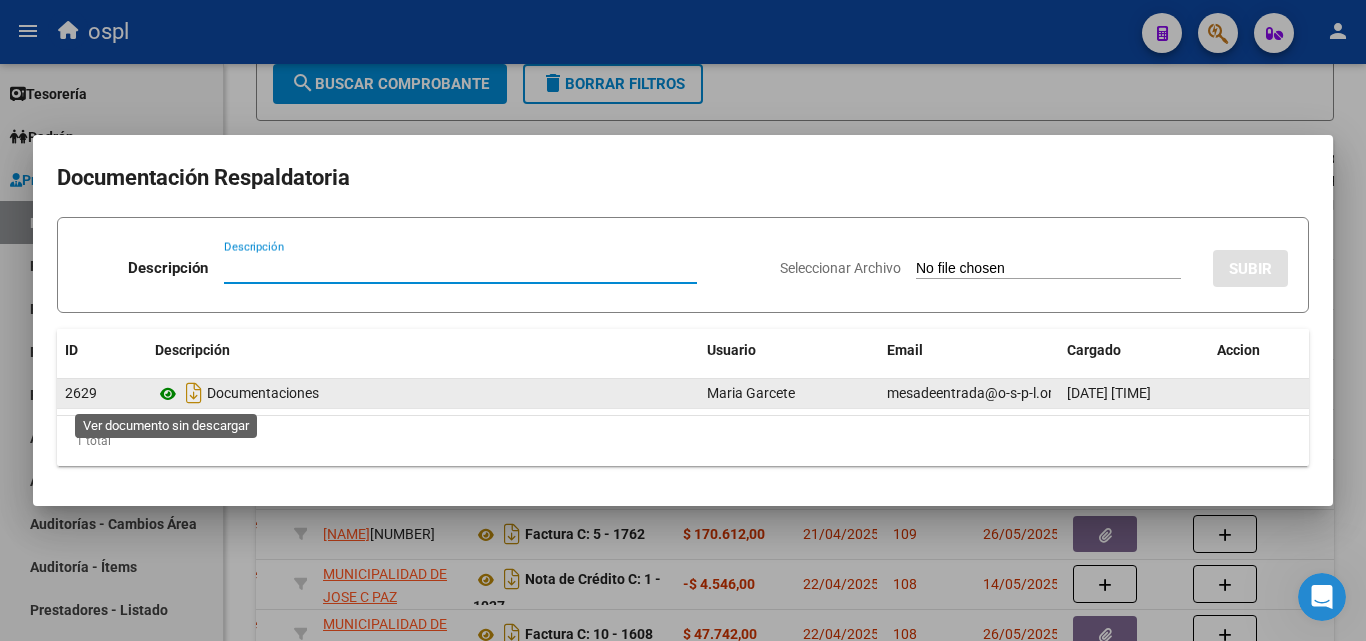 click 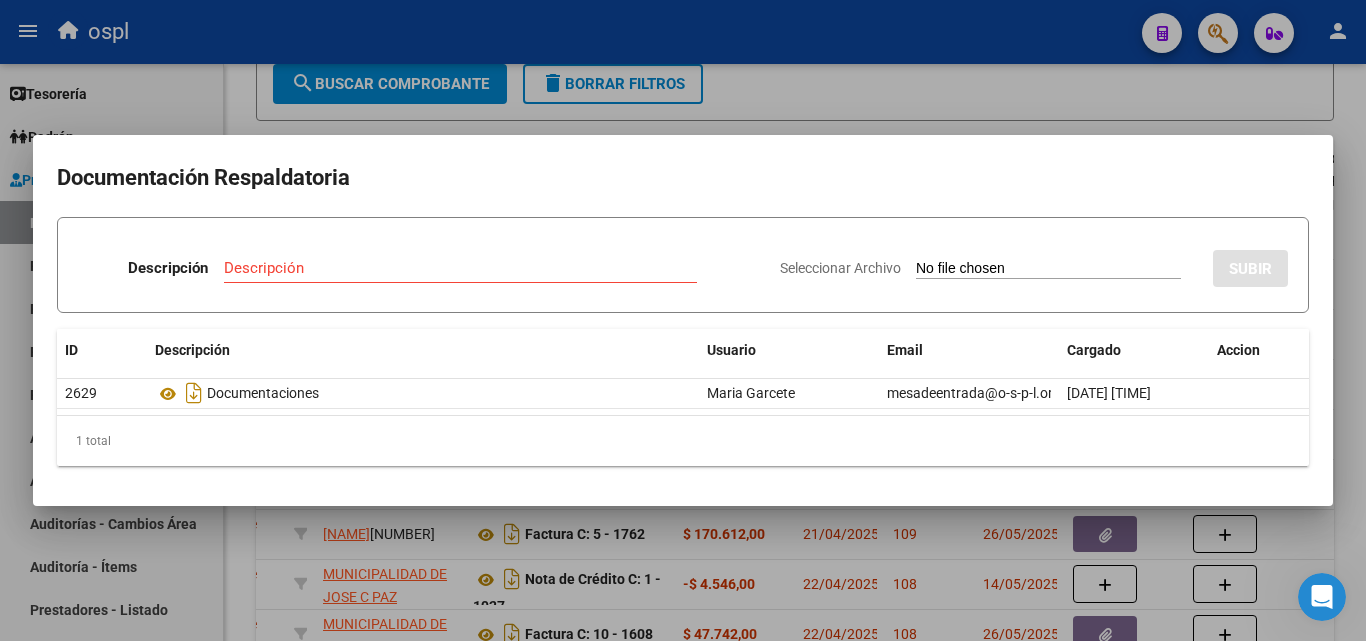 click at bounding box center (683, 320) 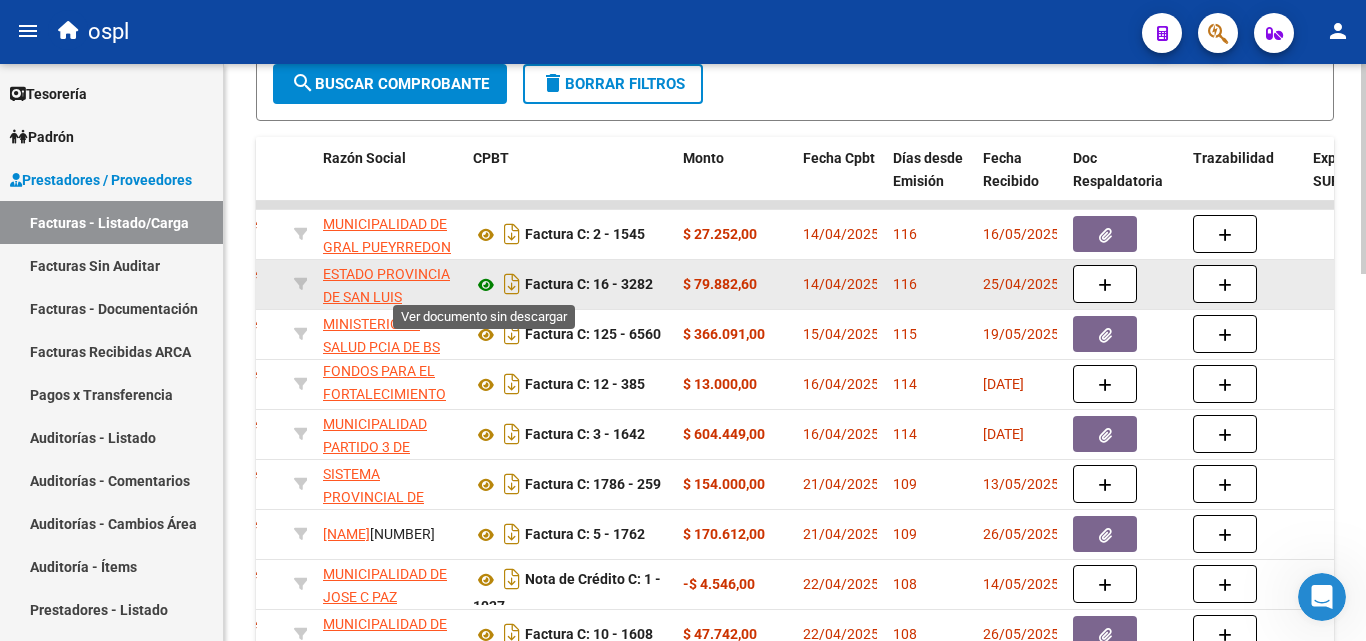 click 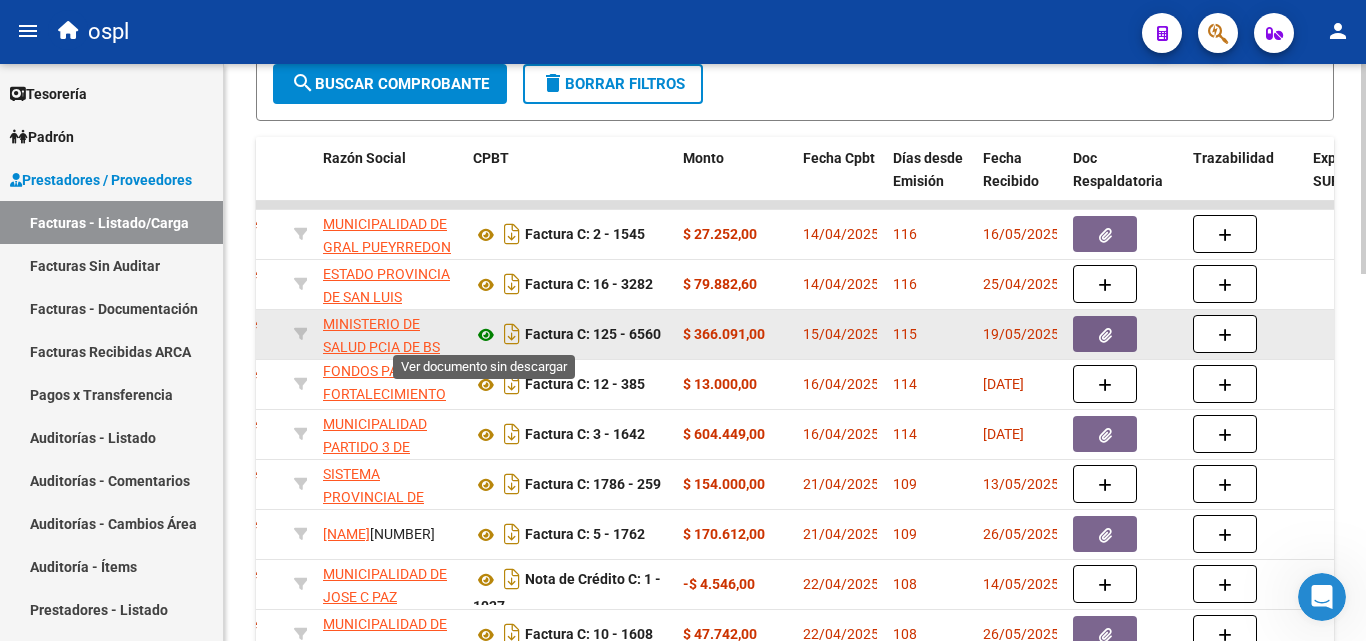 click 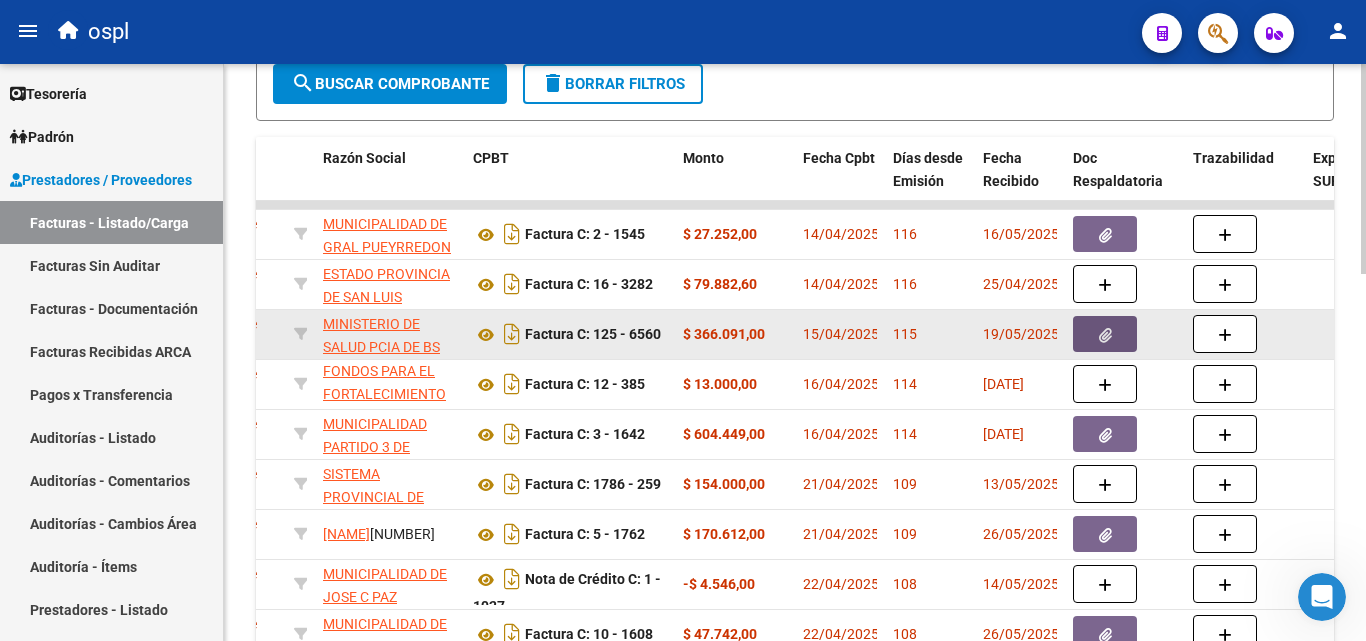 click 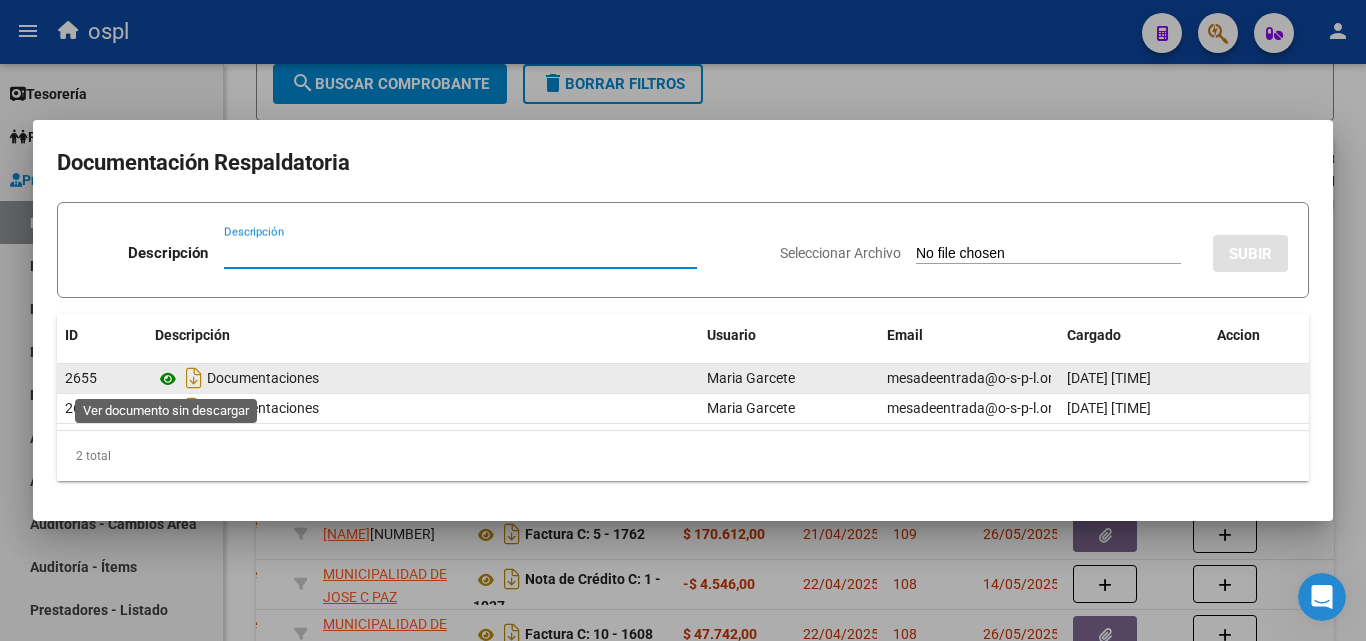 click 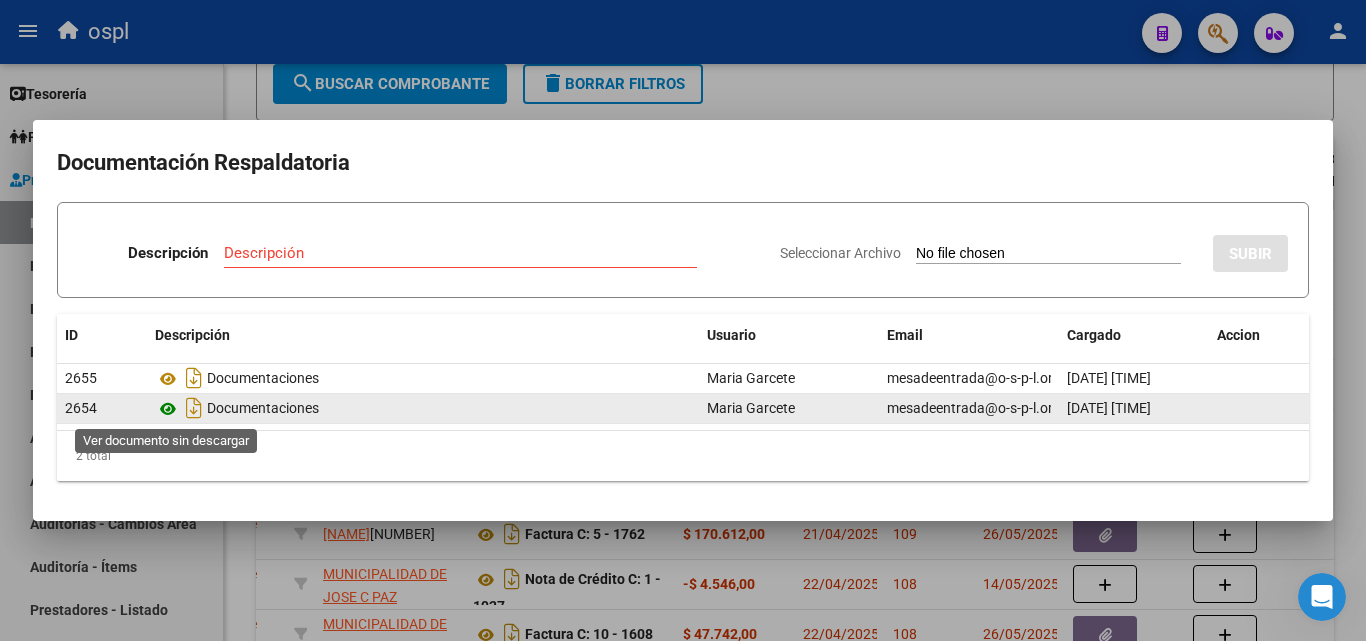 click 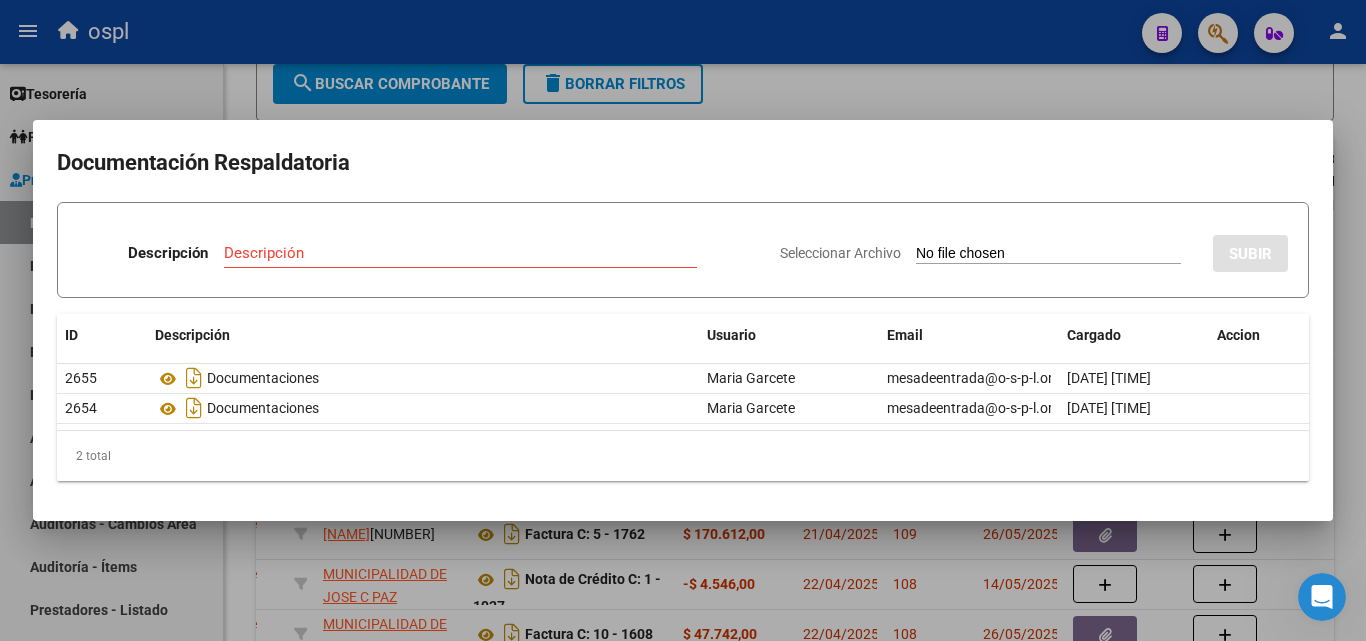 click at bounding box center [683, 320] 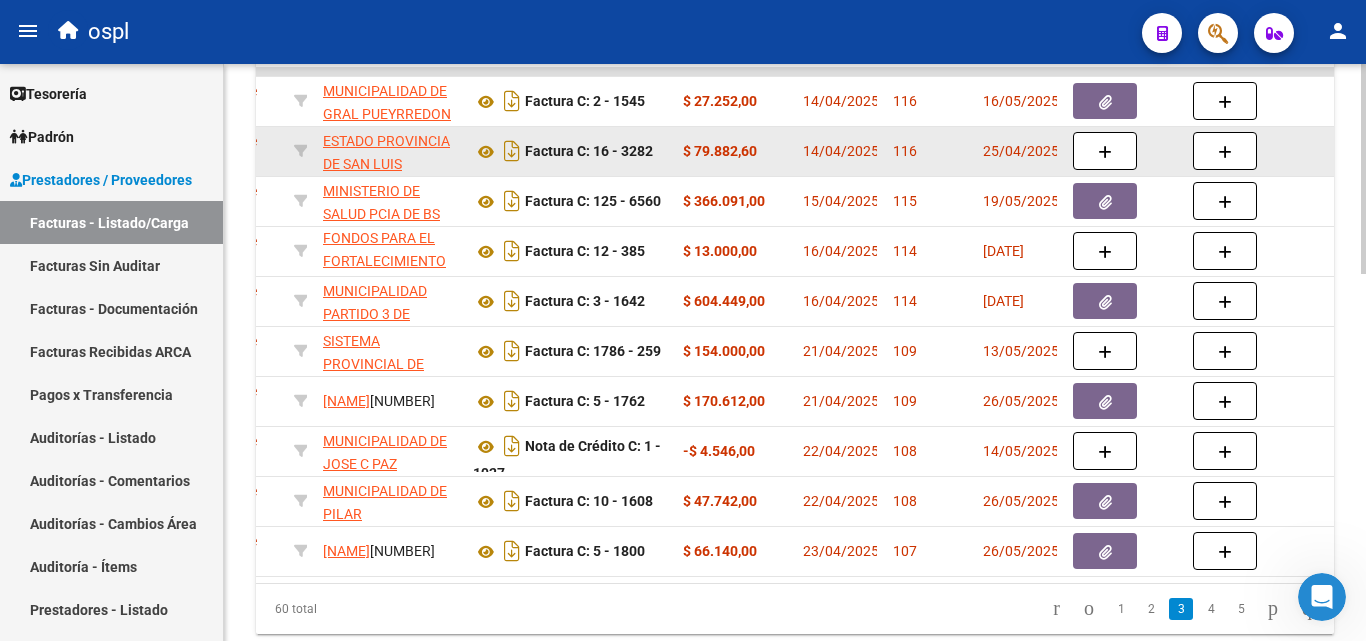 scroll, scrollTop: 900, scrollLeft: 0, axis: vertical 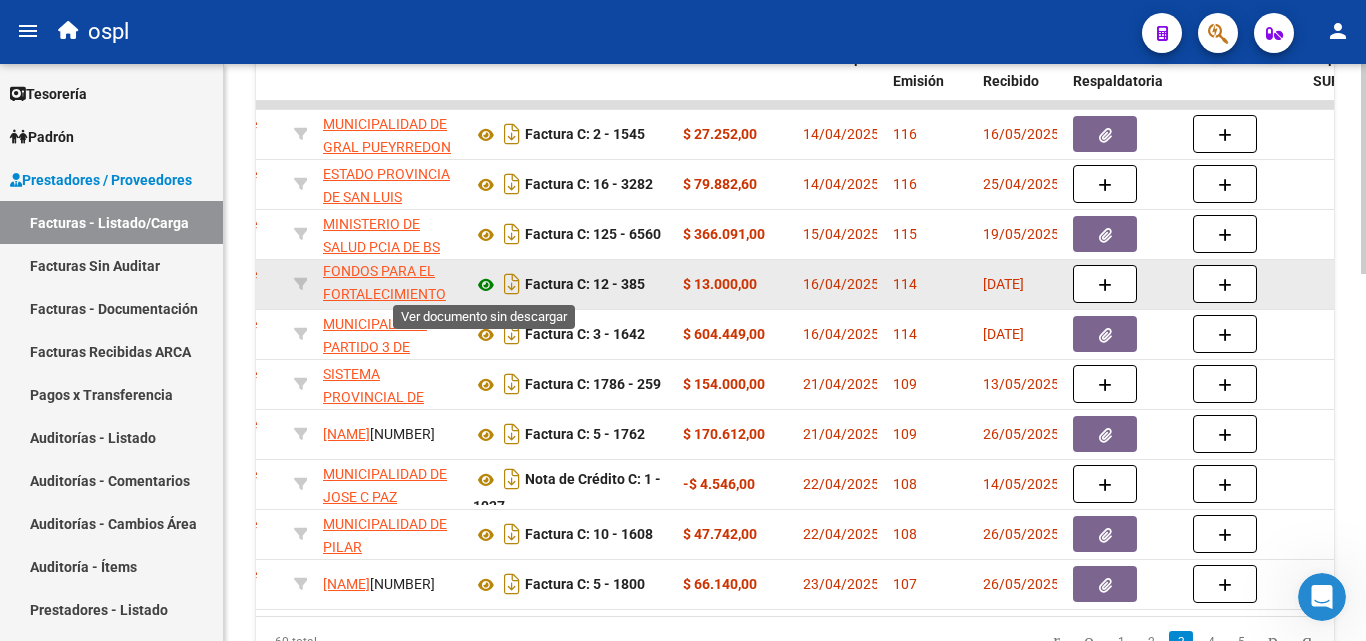 click 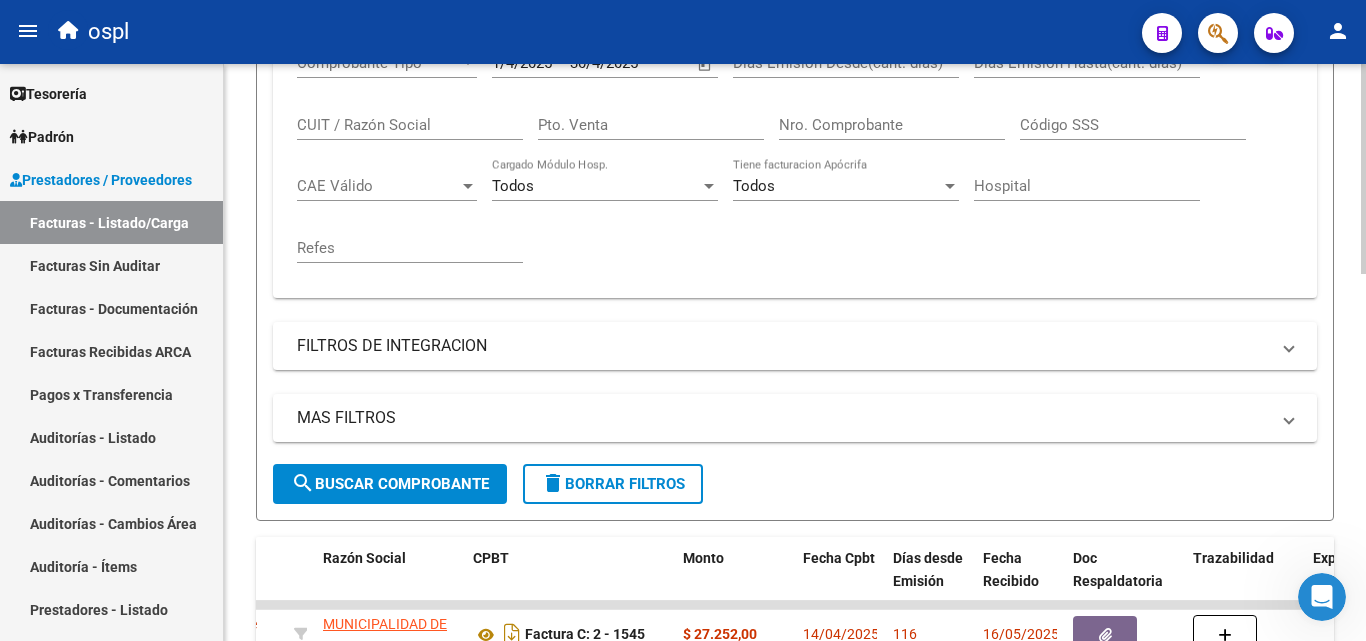 scroll, scrollTop: 1000, scrollLeft: 0, axis: vertical 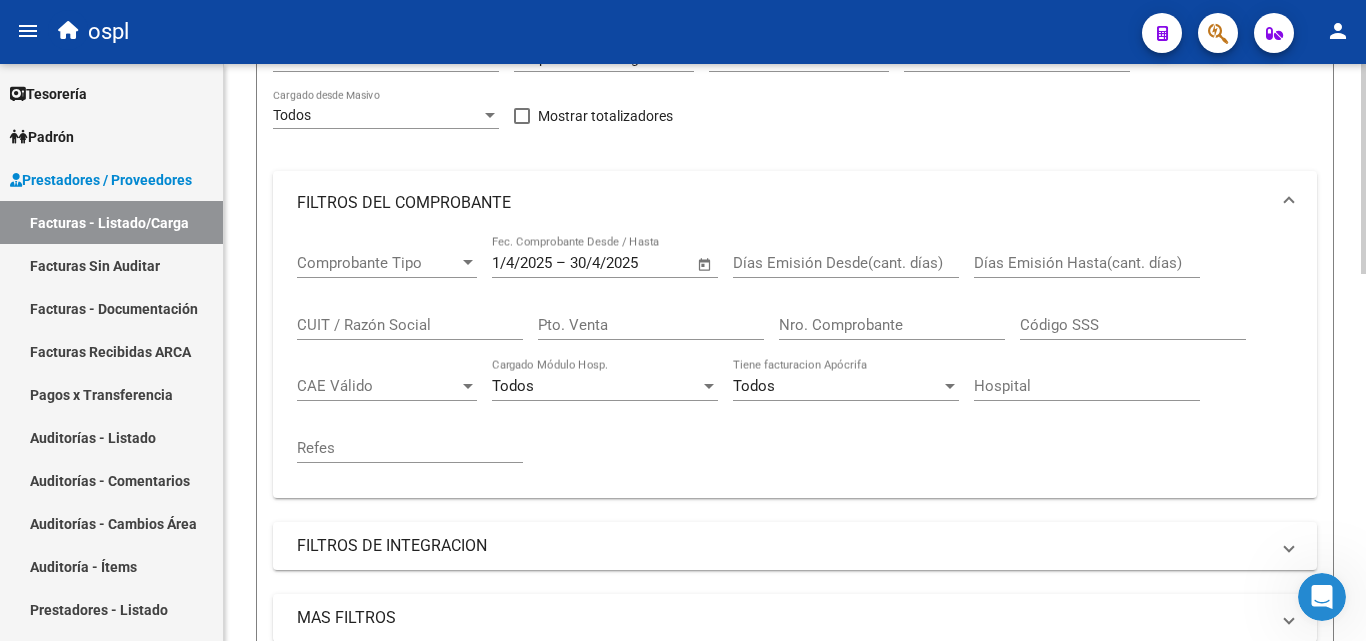 click on "Nro. Comprobante" 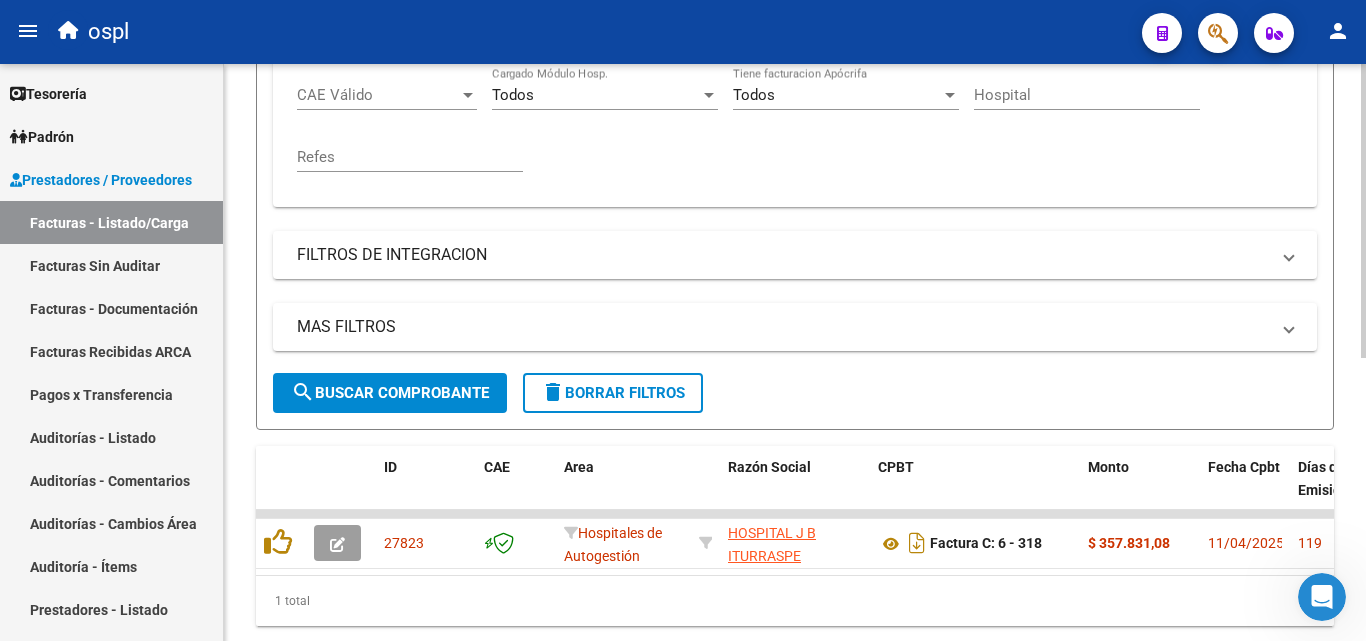 scroll, scrollTop: 500, scrollLeft: 0, axis: vertical 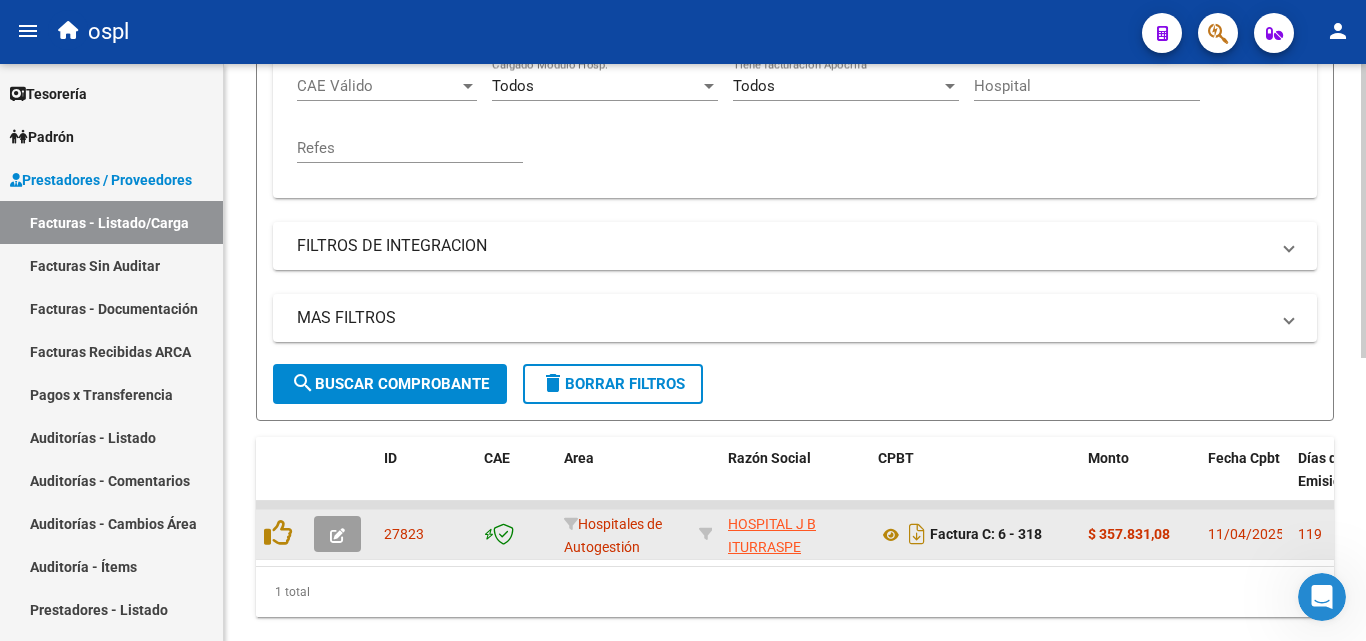 type on "318" 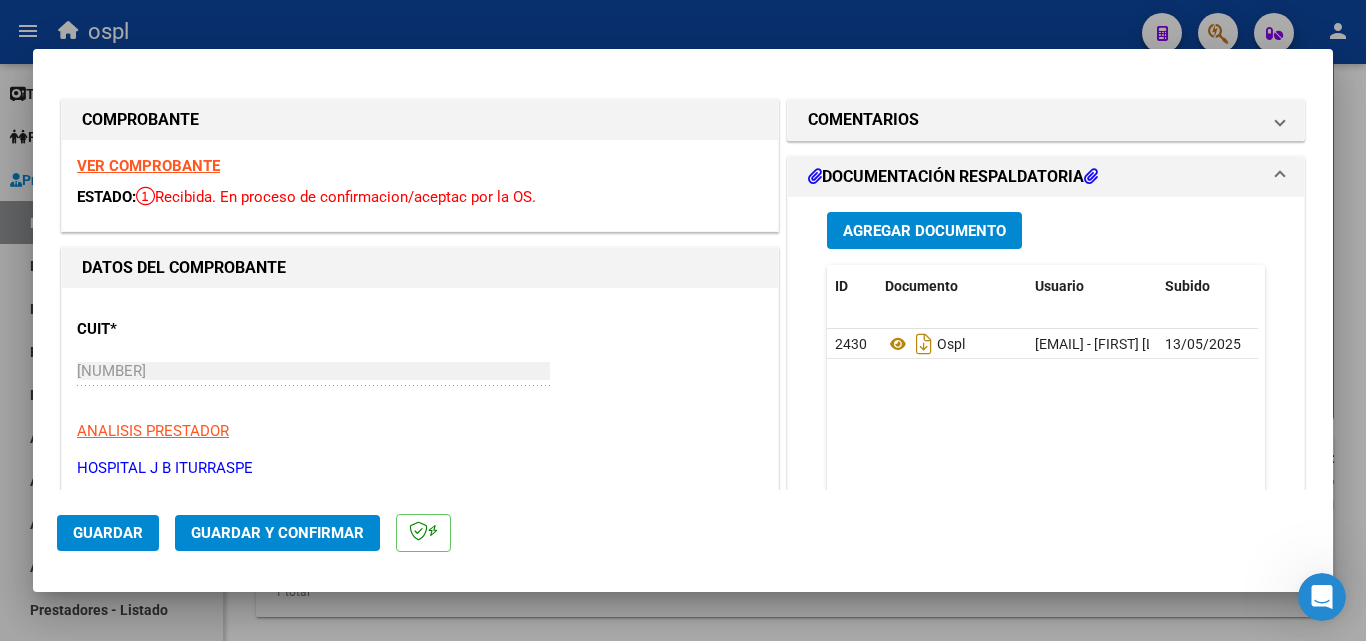 scroll, scrollTop: 400, scrollLeft: 0, axis: vertical 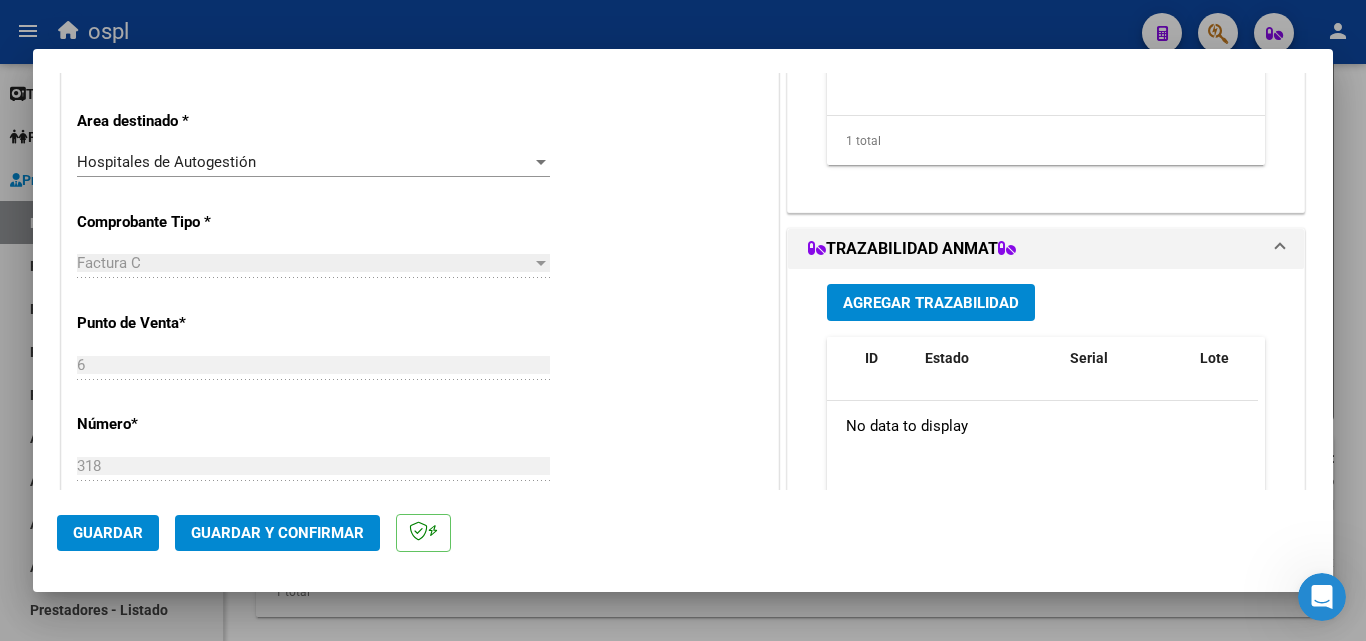 click on "Hospitales de Autogestión" at bounding box center (304, 162) 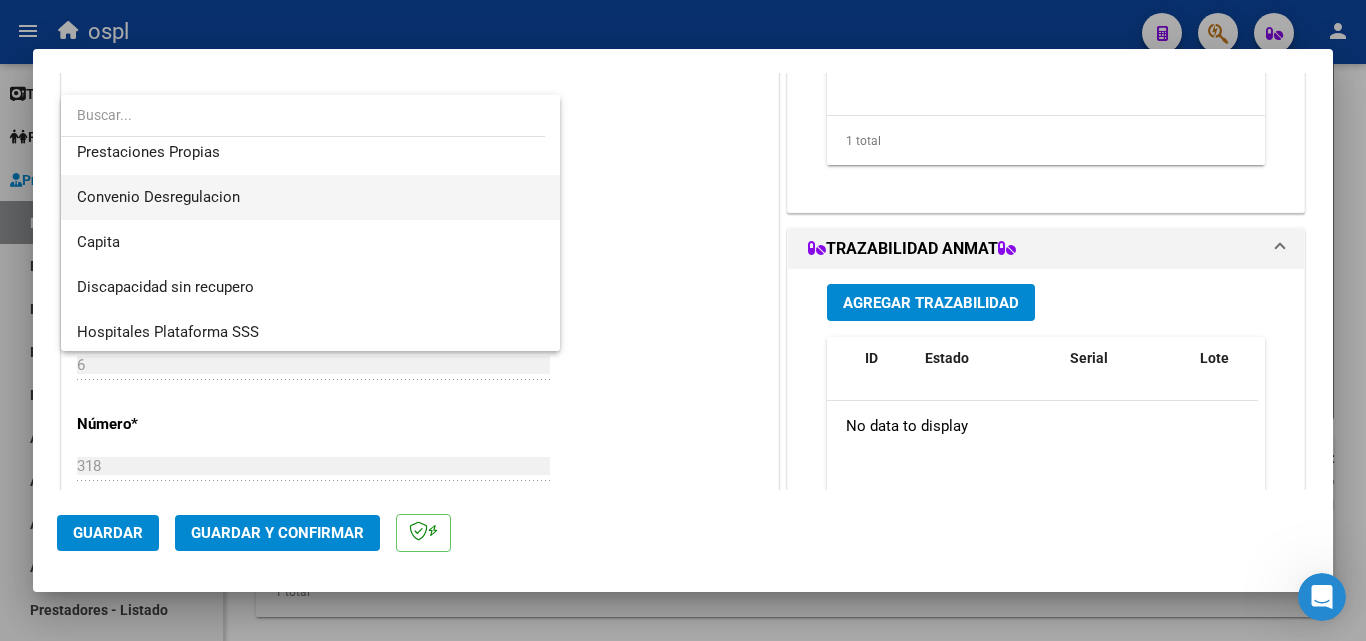 scroll, scrollTop: 239, scrollLeft: 0, axis: vertical 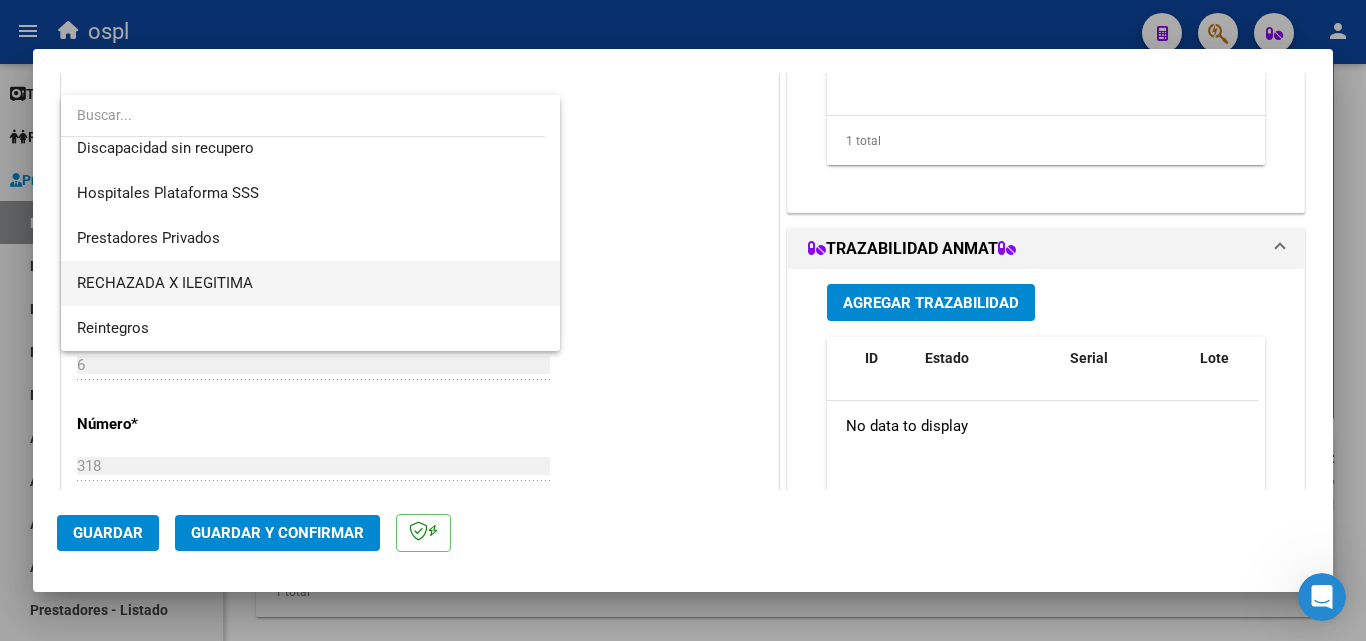 click on "RECHAZADA X ILEGITIMA" at bounding box center [310, 283] 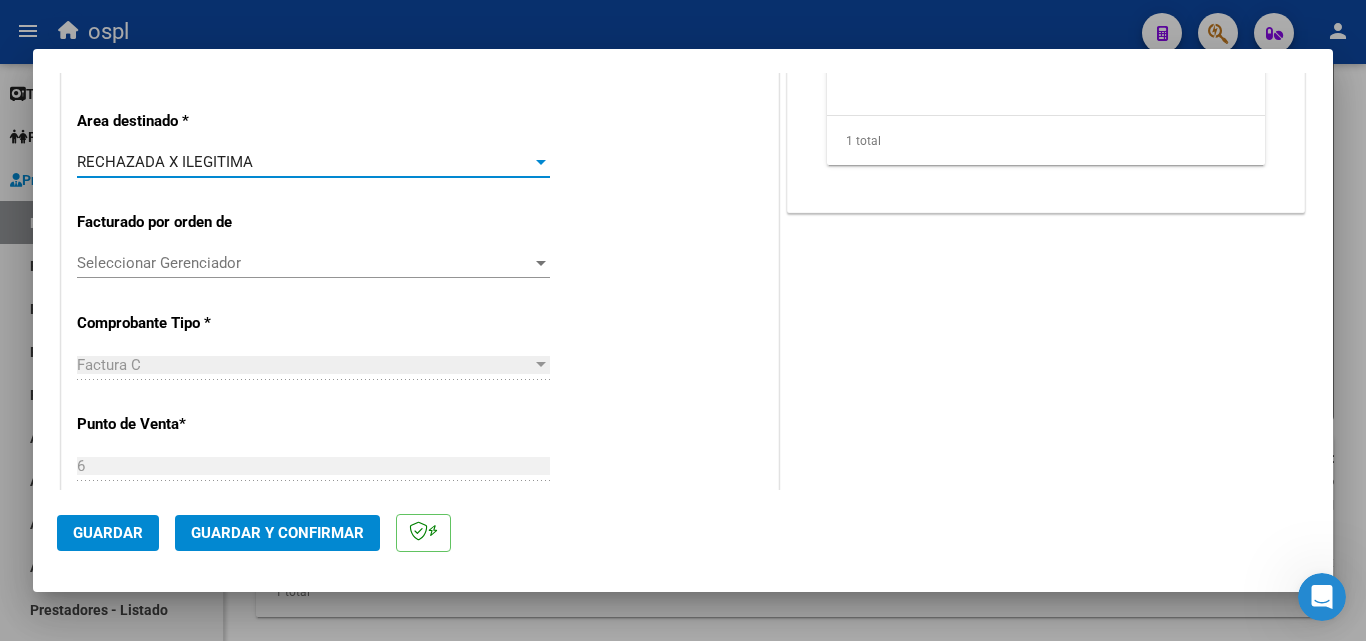 click on "Guardar y Confirmar" 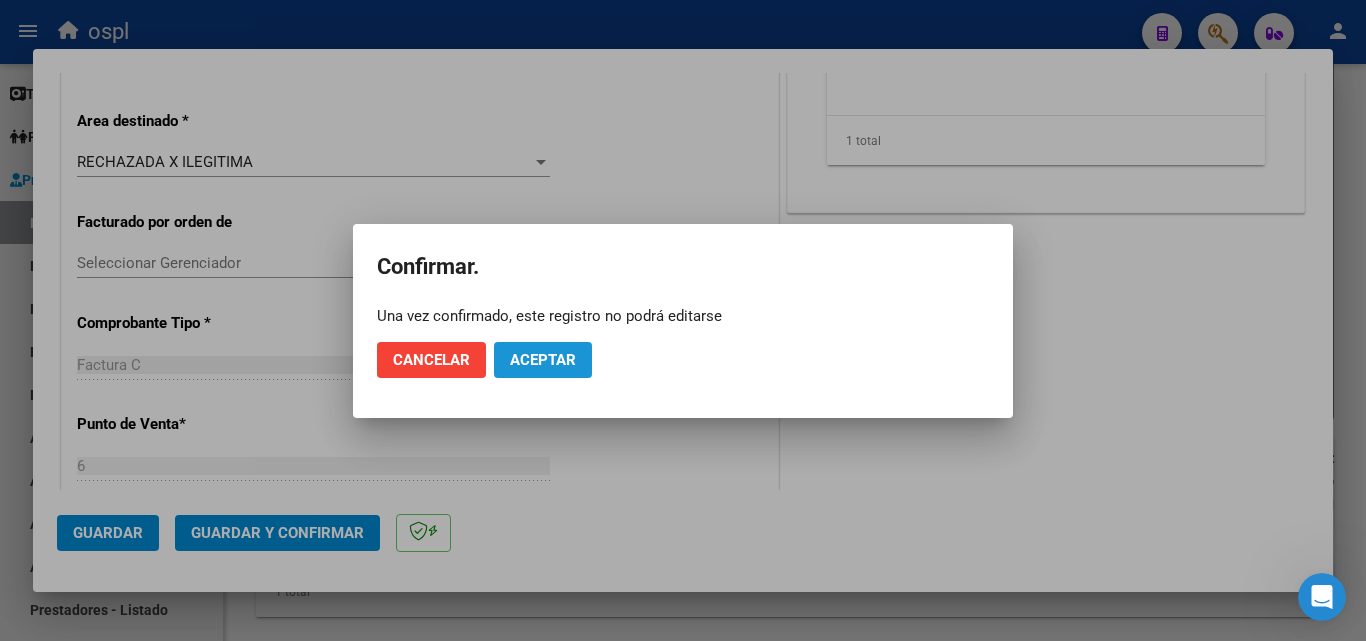 click on "Aceptar" 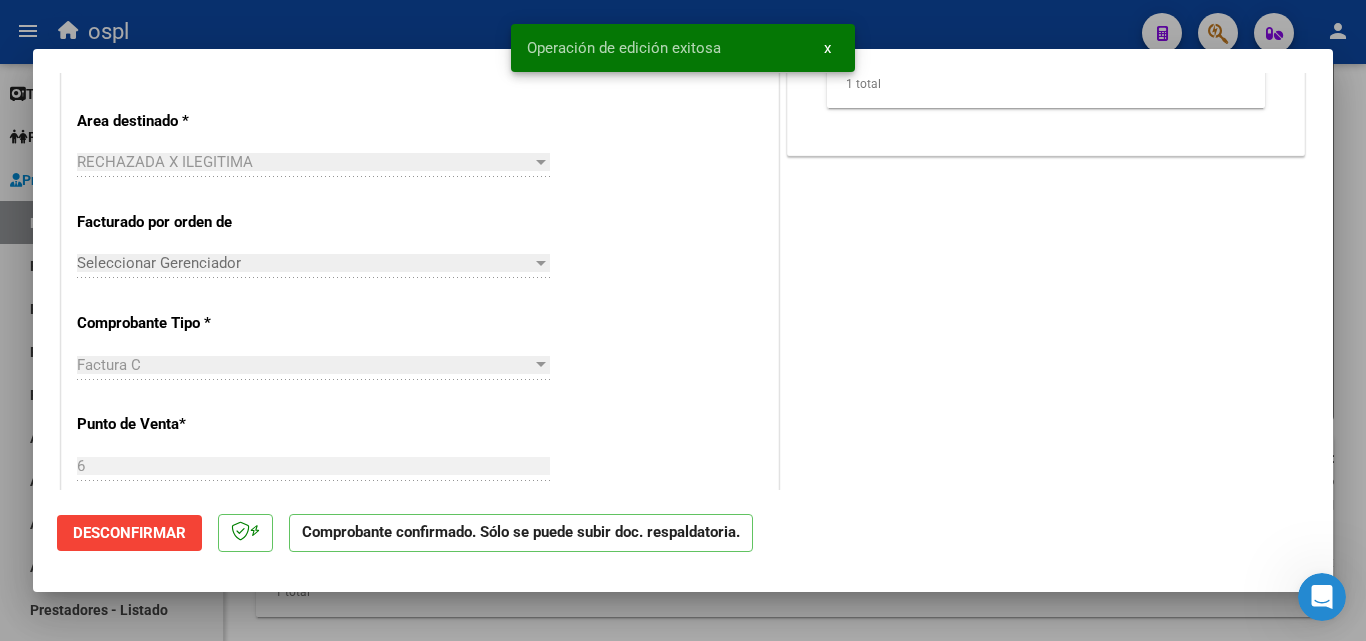 click at bounding box center (683, 320) 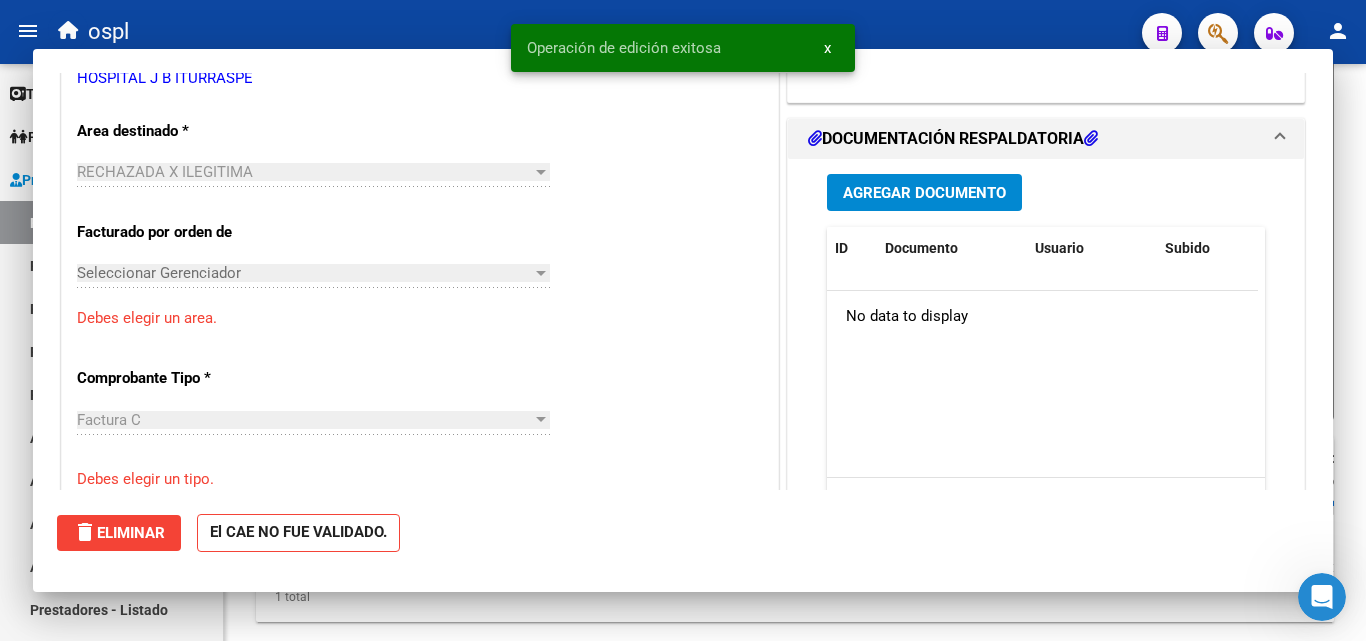 scroll, scrollTop: 0, scrollLeft: 0, axis: both 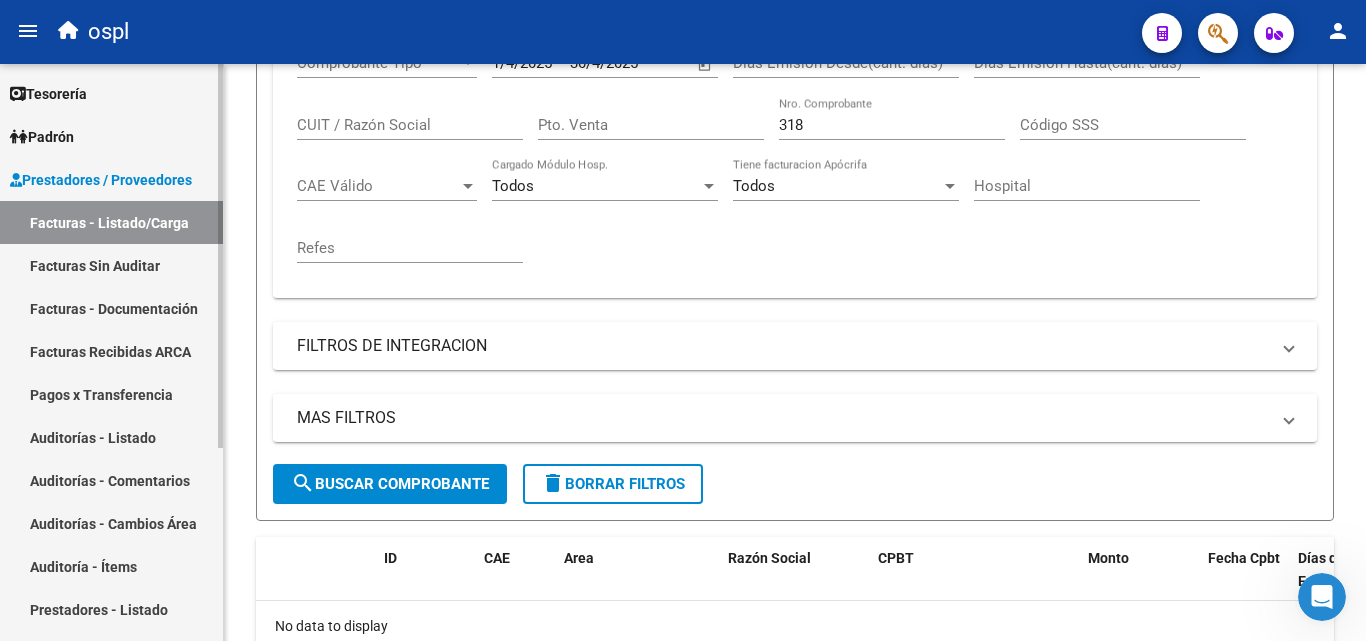 click on "Facturas Sin Auditar" at bounding box center (111, 265) 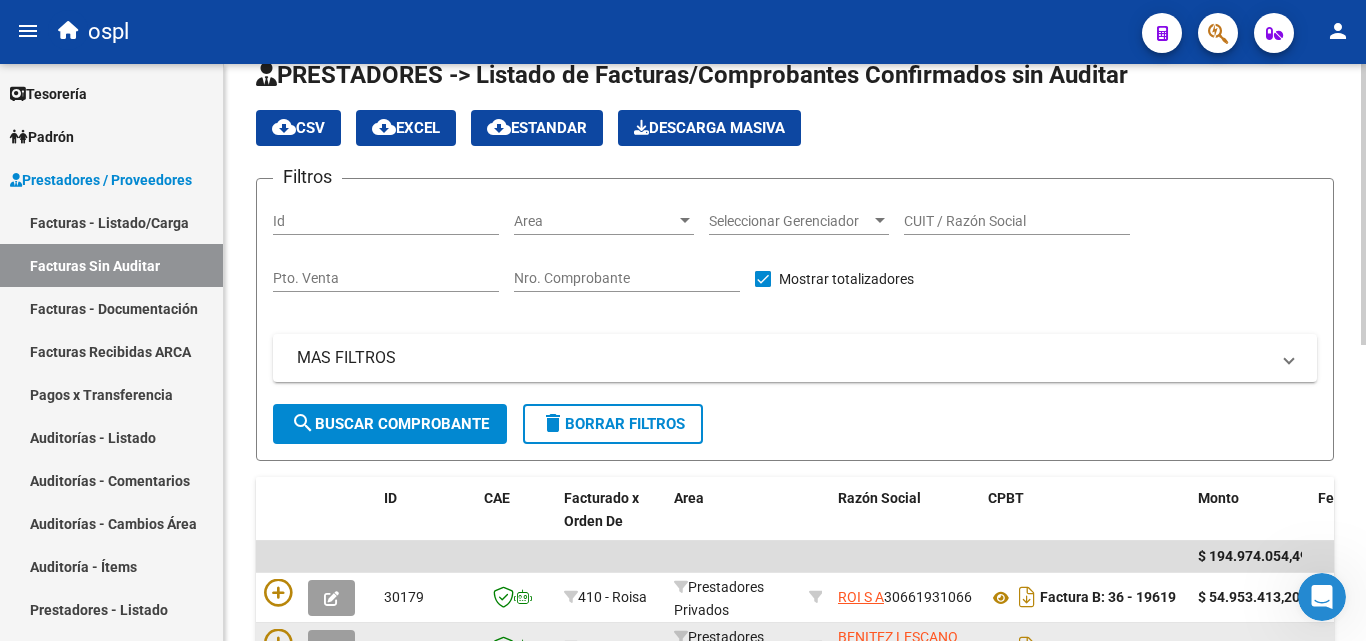 scroll, scrollTop: 0, scrollLeft: 0, axis: both 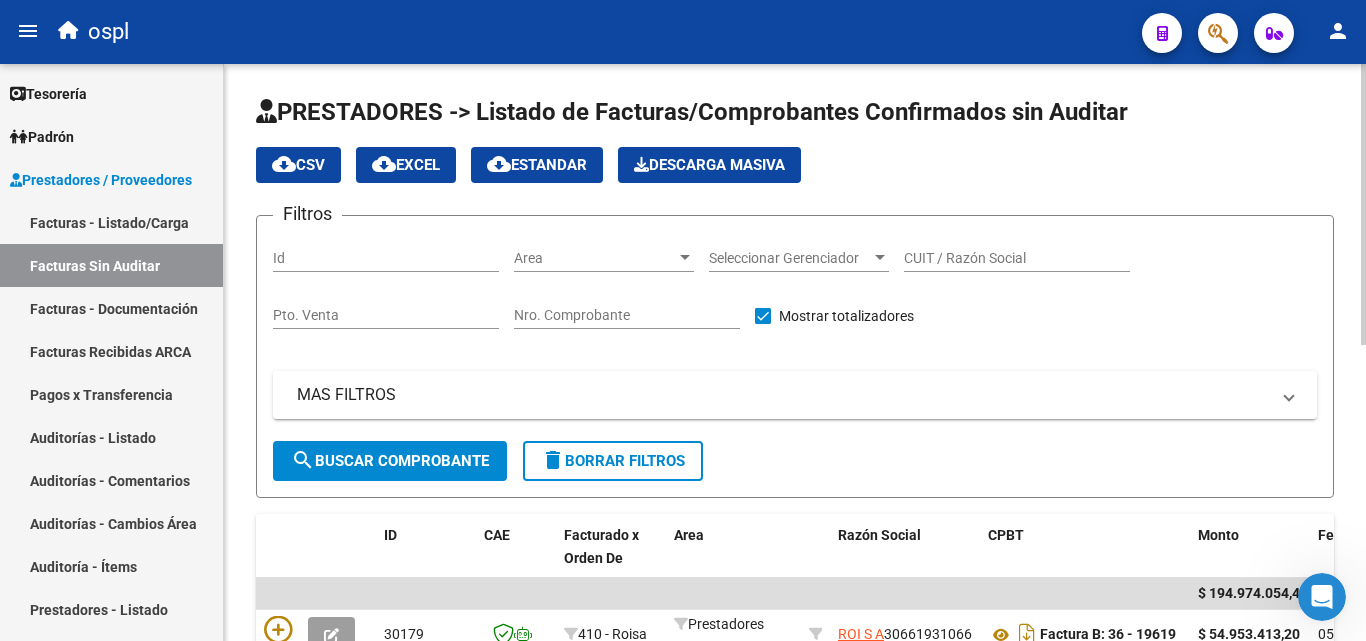 click on "Nro. Comprobante" at bounding box center [627, 315] 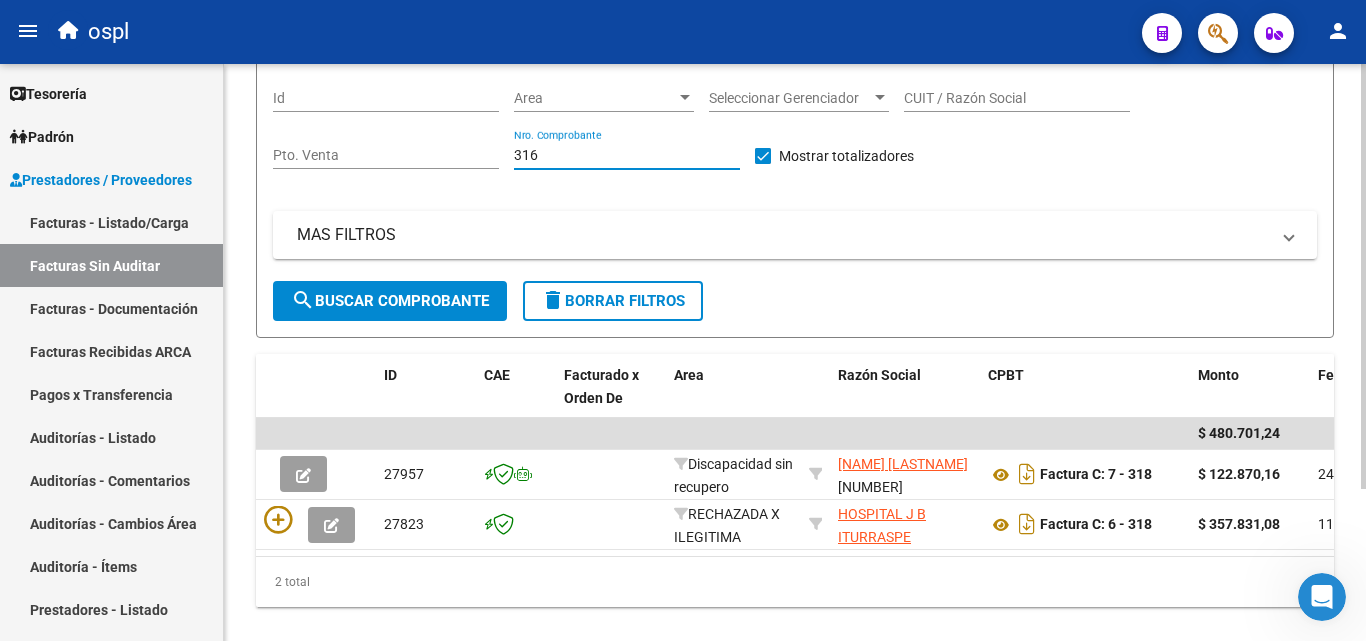scroll, scrollTop: 206, scrollLeft: 0, axis: vertical 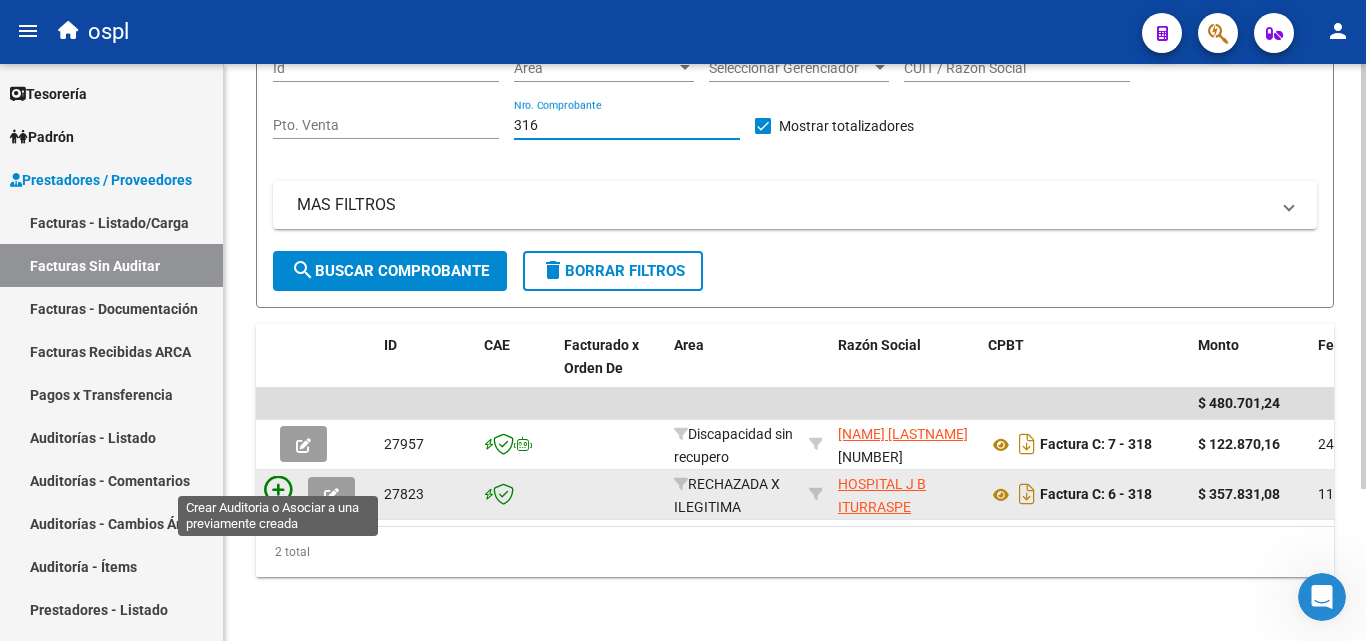 type on "316" 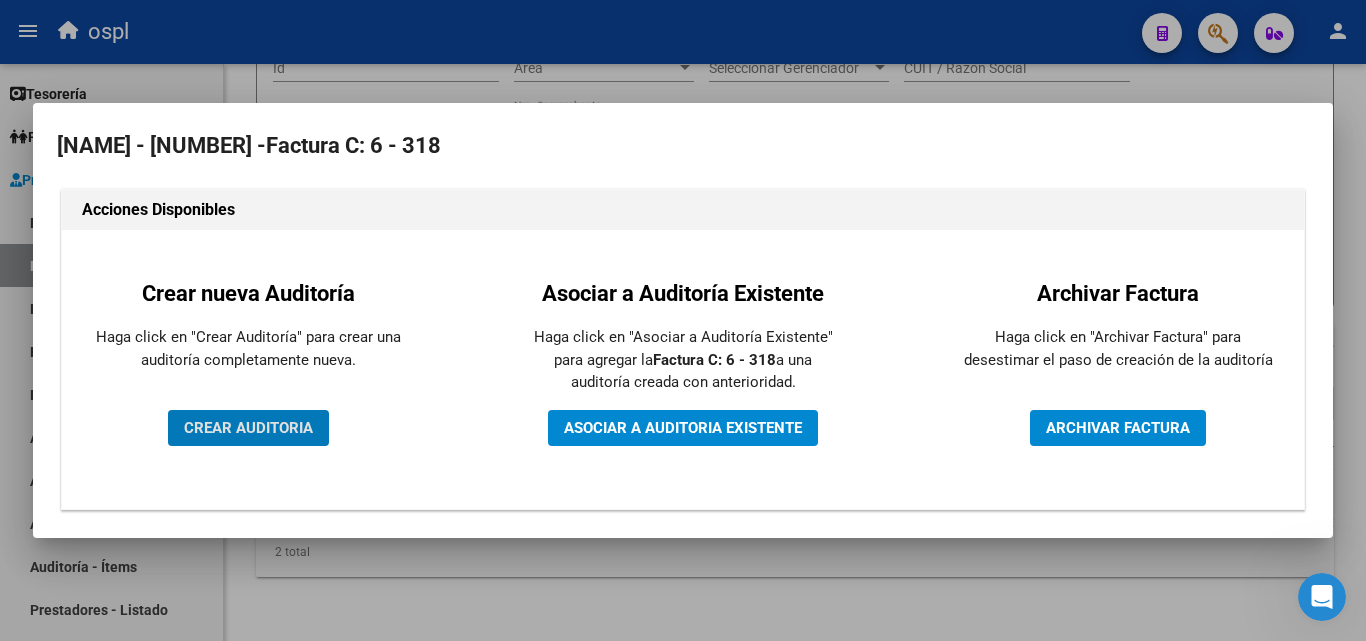 click on "CREAR AUDITORIA" at bounding box center [248, 428] 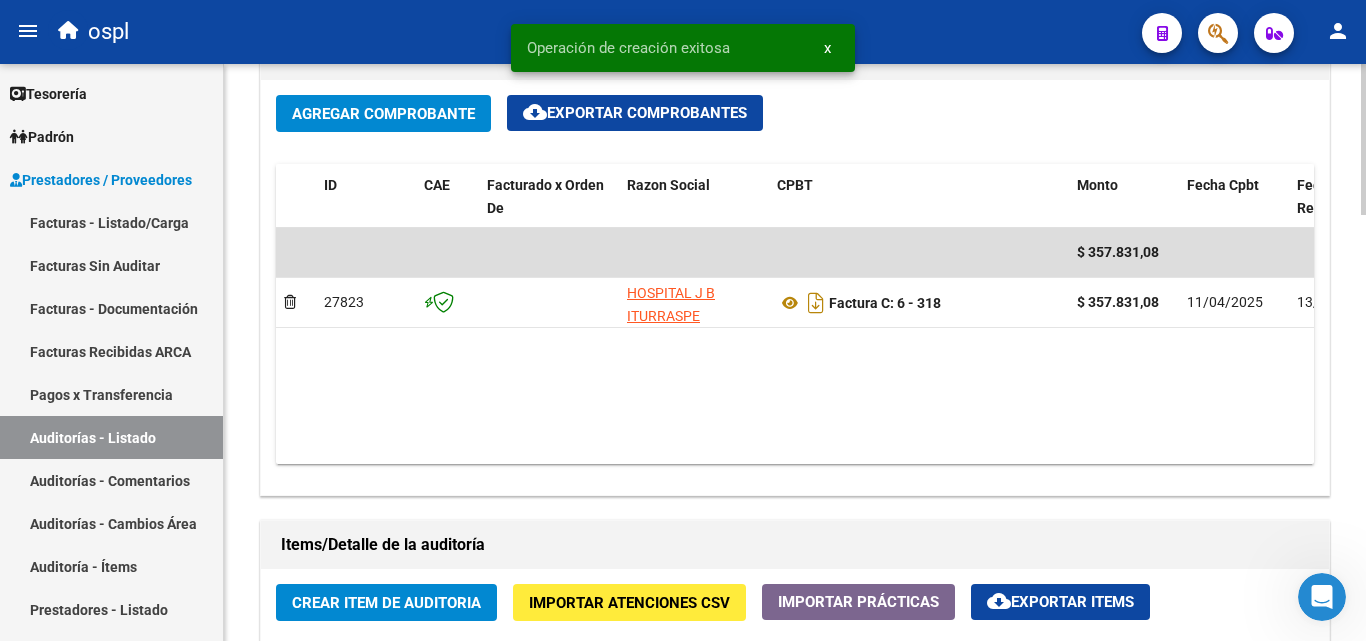 scroll, scrollTop: 1000, scrollLeft: 0, axis: vertical 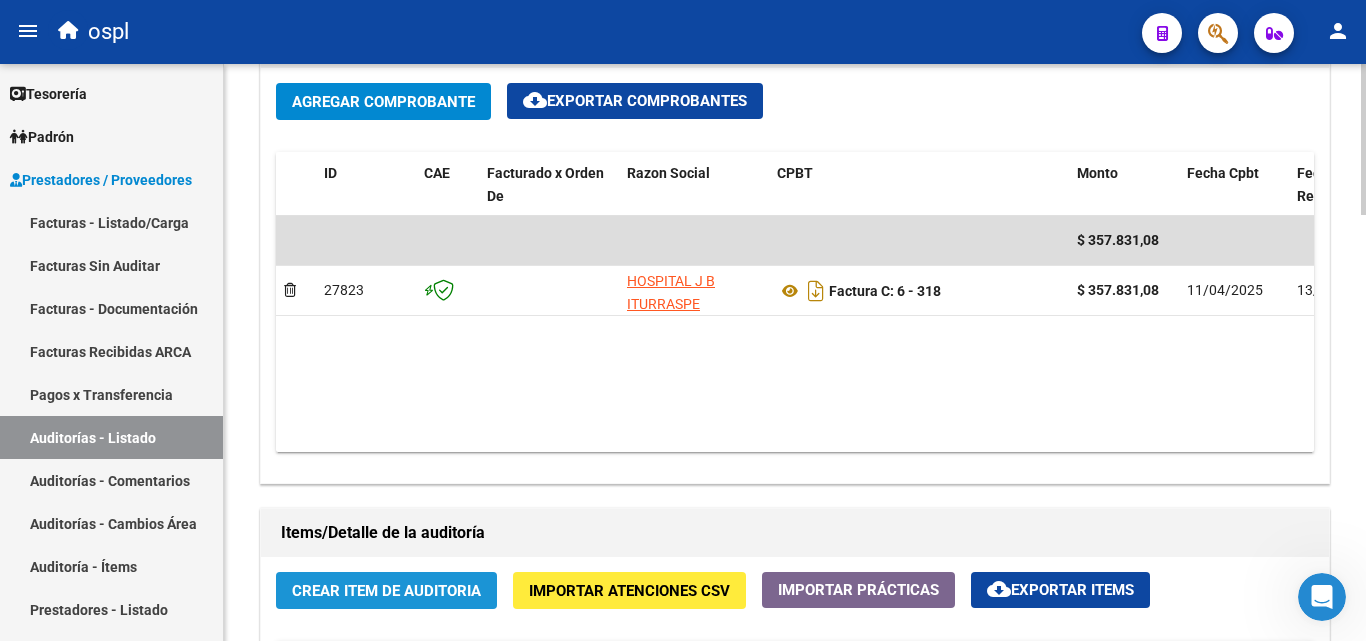 click on "Crear Item de Auditoria" 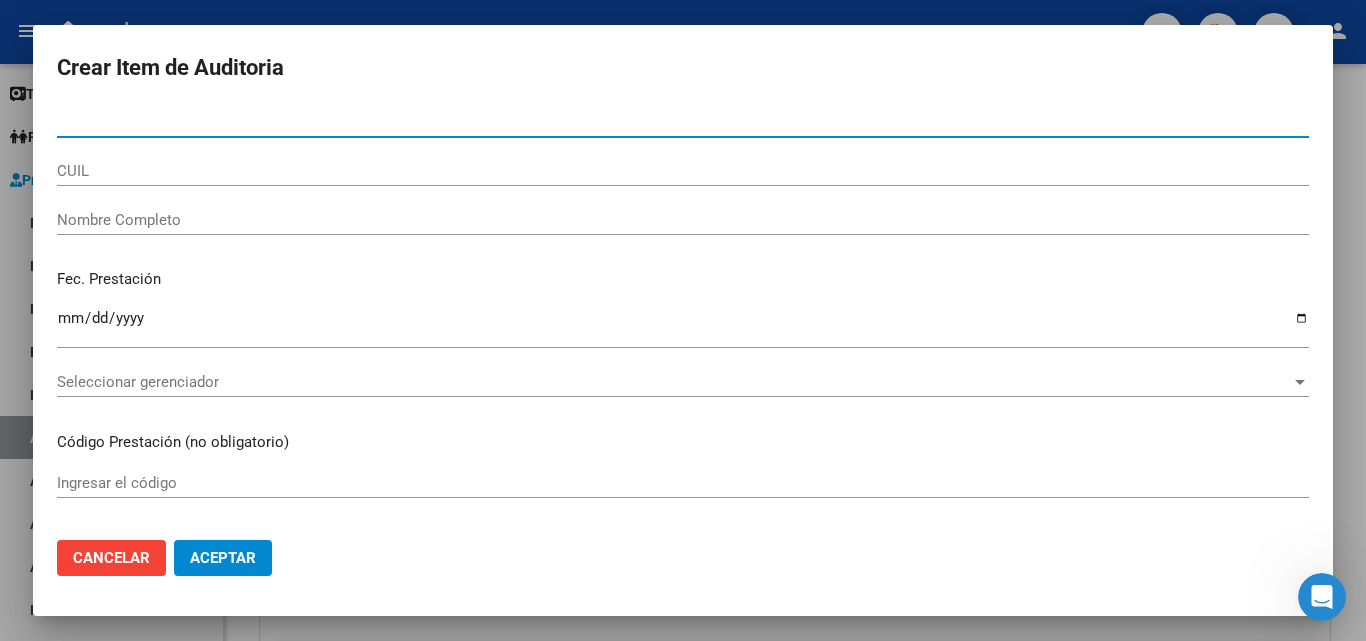 click on "Nombre Completo" at bounding box center [683, 220] 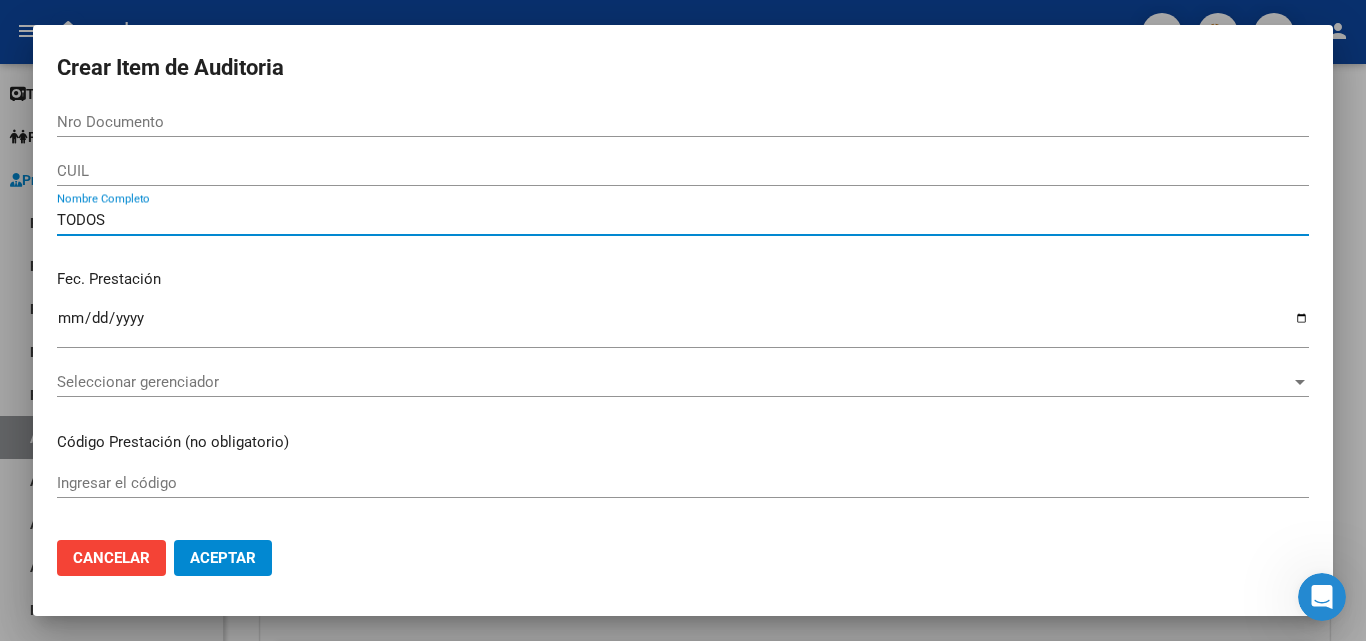 type on "TODOS" 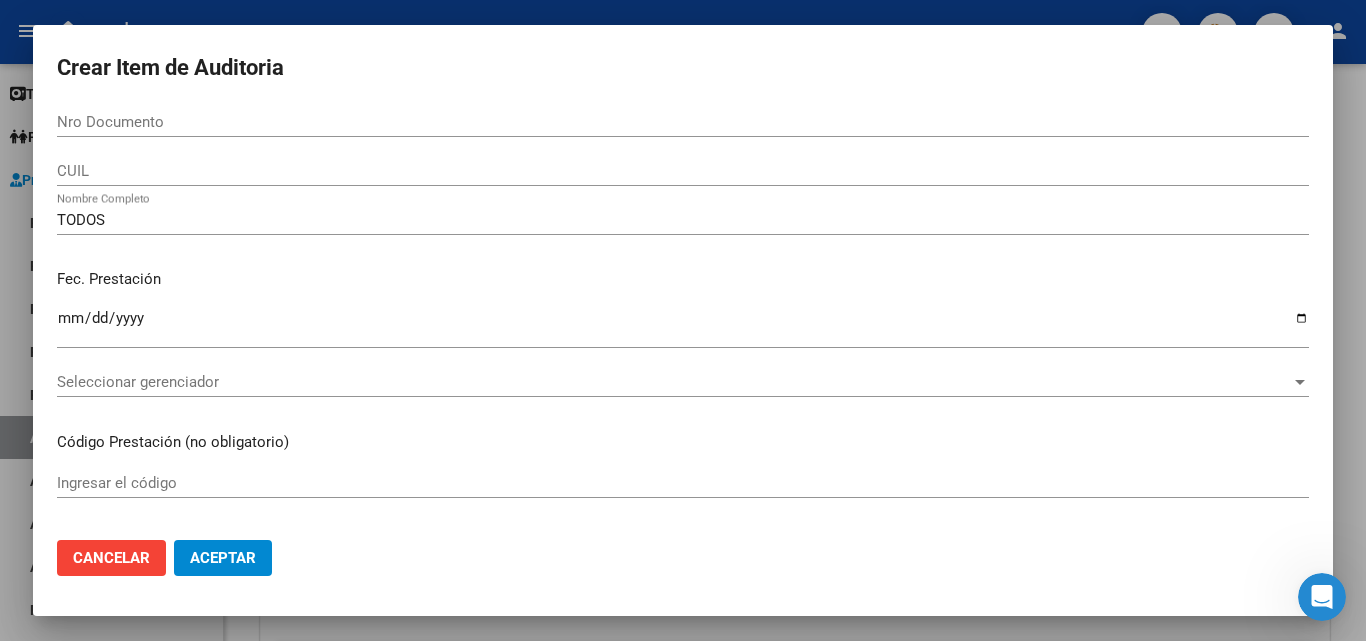 click on "Fec. Prestación" at bounding box center (683, 279) 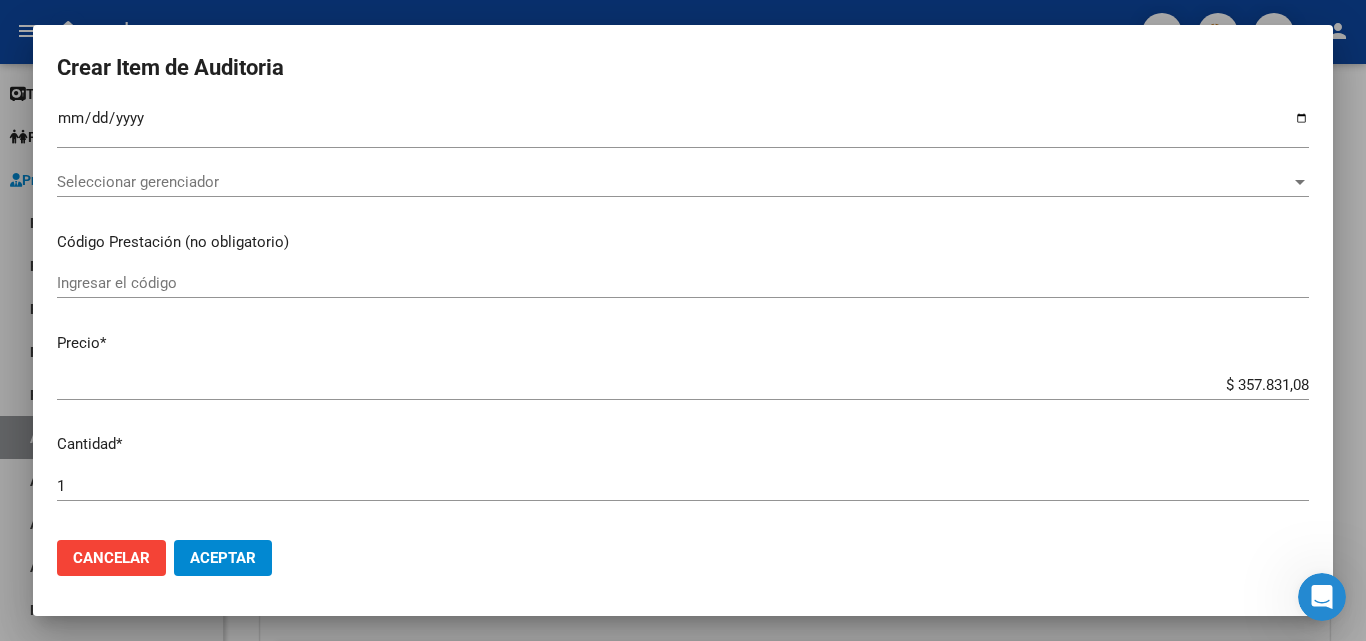 scroll, scrollTop: 400, scrollLeft: 0, axis: vertical 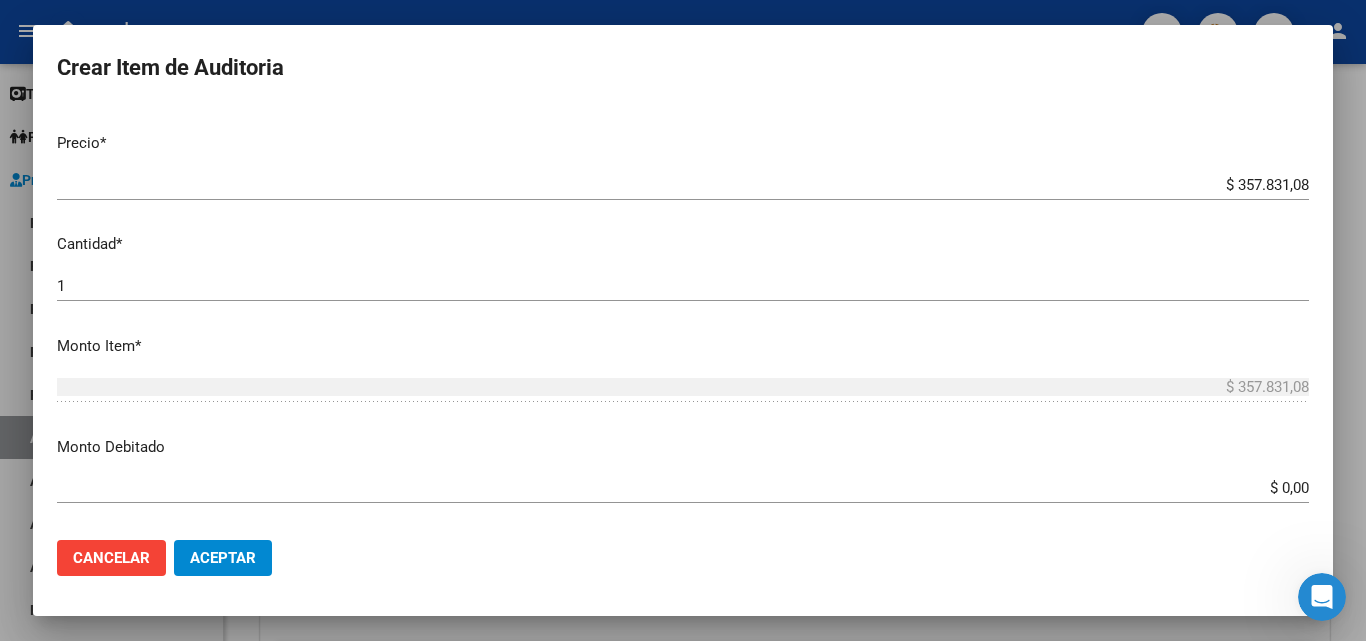 click on "Monto Debitado    $ 0,00 Ingresar el monto" at bounding box center [691, 467] 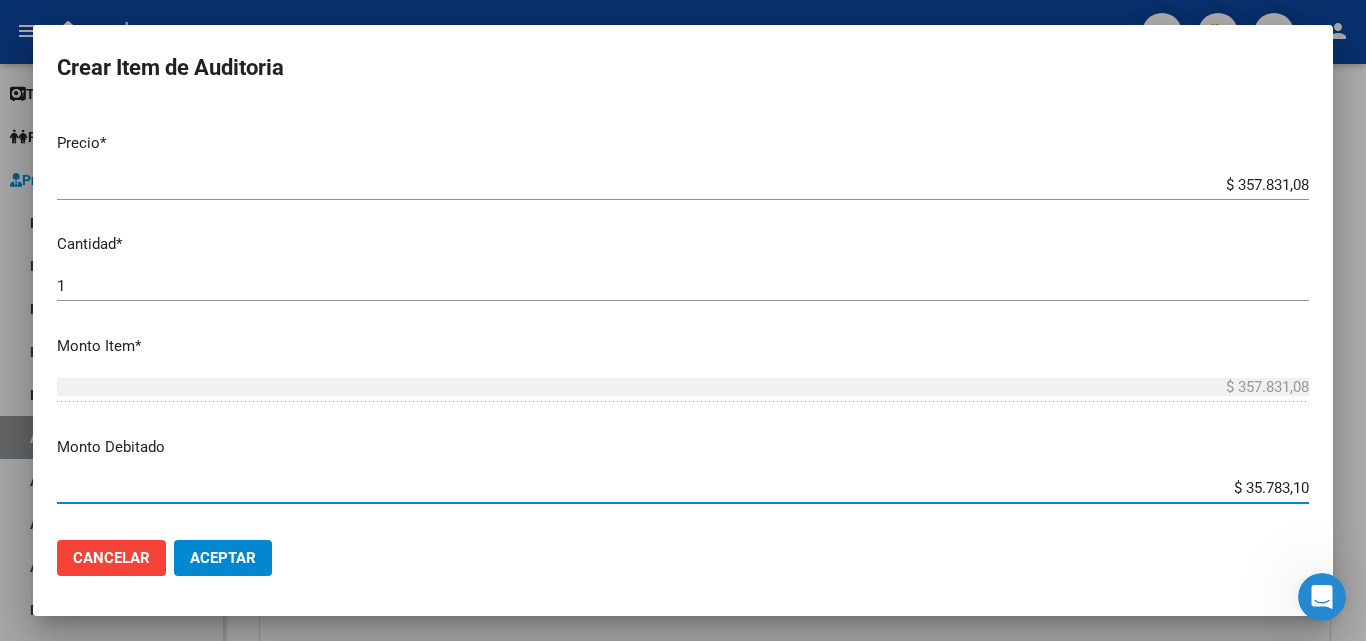 type on "$ 357.831,08" 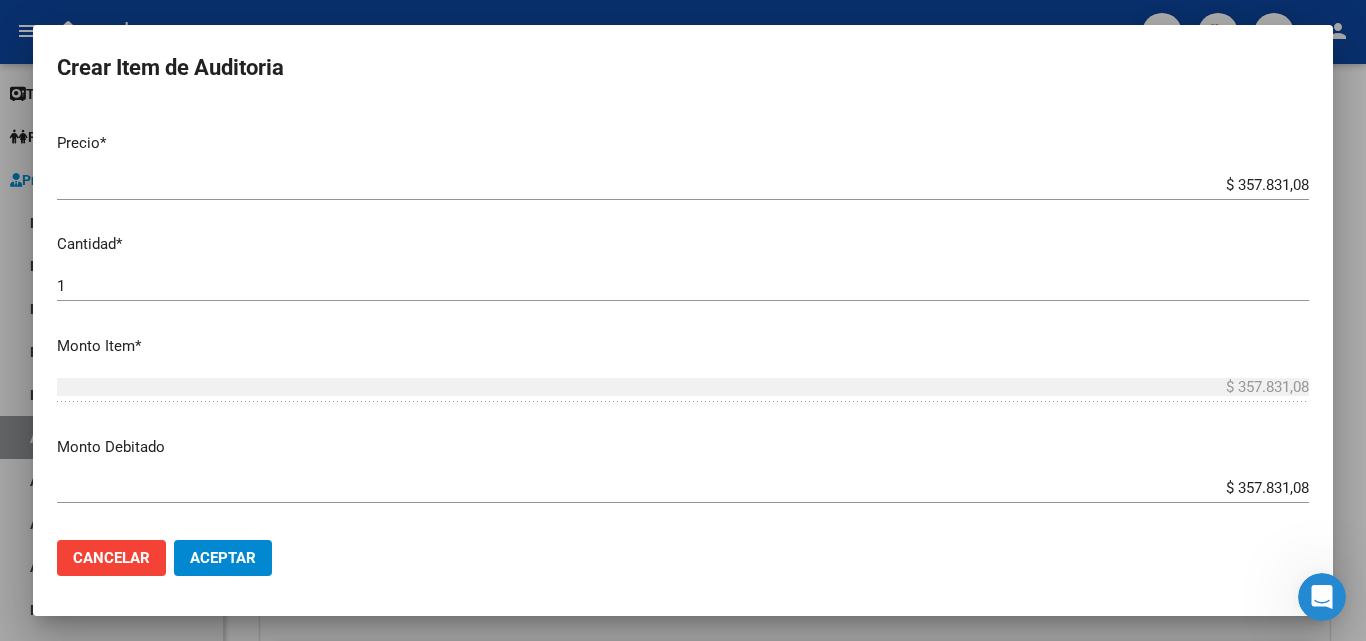 click on "Nro Documento    CUIL    TODOS Nombre Completo  Fec. Prestación    Ingresar la fecha  Seleccionar gerenciador Seleccionar gerenciador Código Prestación (no obligatorio)    Ingresar el código  Precio  *   $ 357.831,08 Ingresar el precio  Cantidad  *   1 Ingresar la cantidad  Monto Item  *   $ 357.831,08 Ingresar el monto  Monto Debitado    $ 357.831,08 Ingresar el monto  Comentario Operador    Ingresar el Comentario  Comentario Gerenciador    Ingresar el Comentario  Descripción    Ingresar el Descripción   Atencion Tipo  Seleccionar tipo Seleccionar tipo  Nomenclador  Seleccionar Nomenclador Seleccionar Nomenclador" at bounding box center [683, 315] 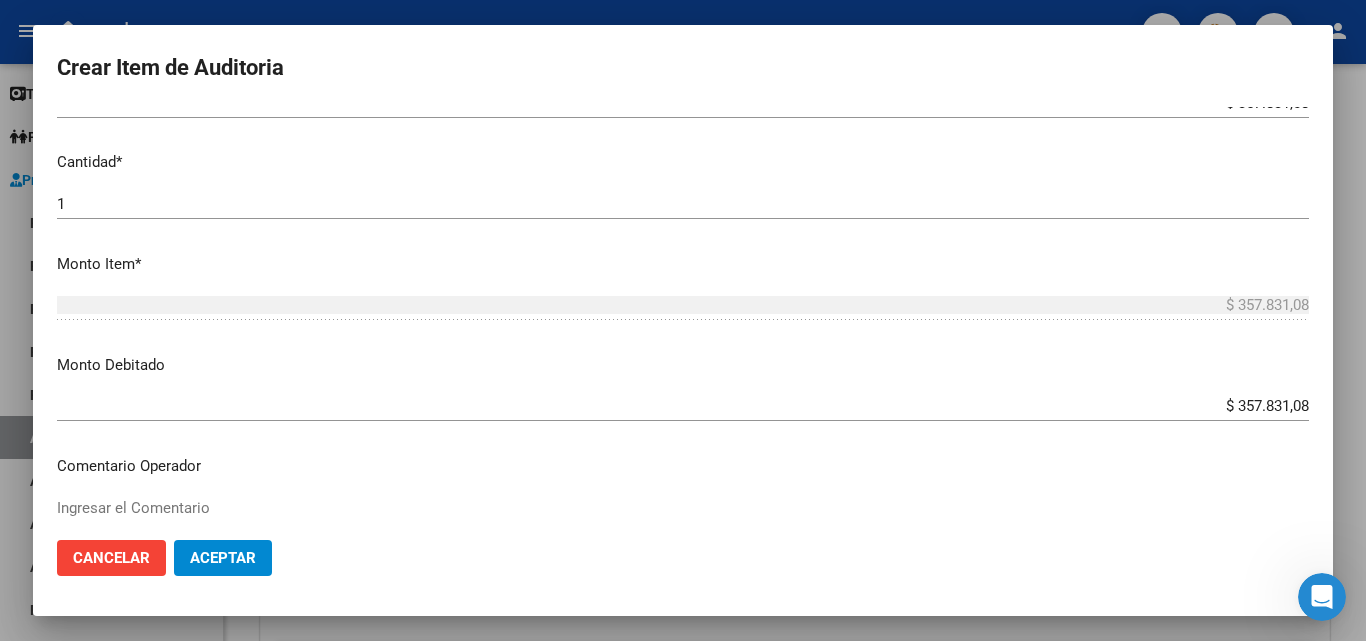 scroll, scrollTop: 600, scrollLeft: 0, axis: vertical 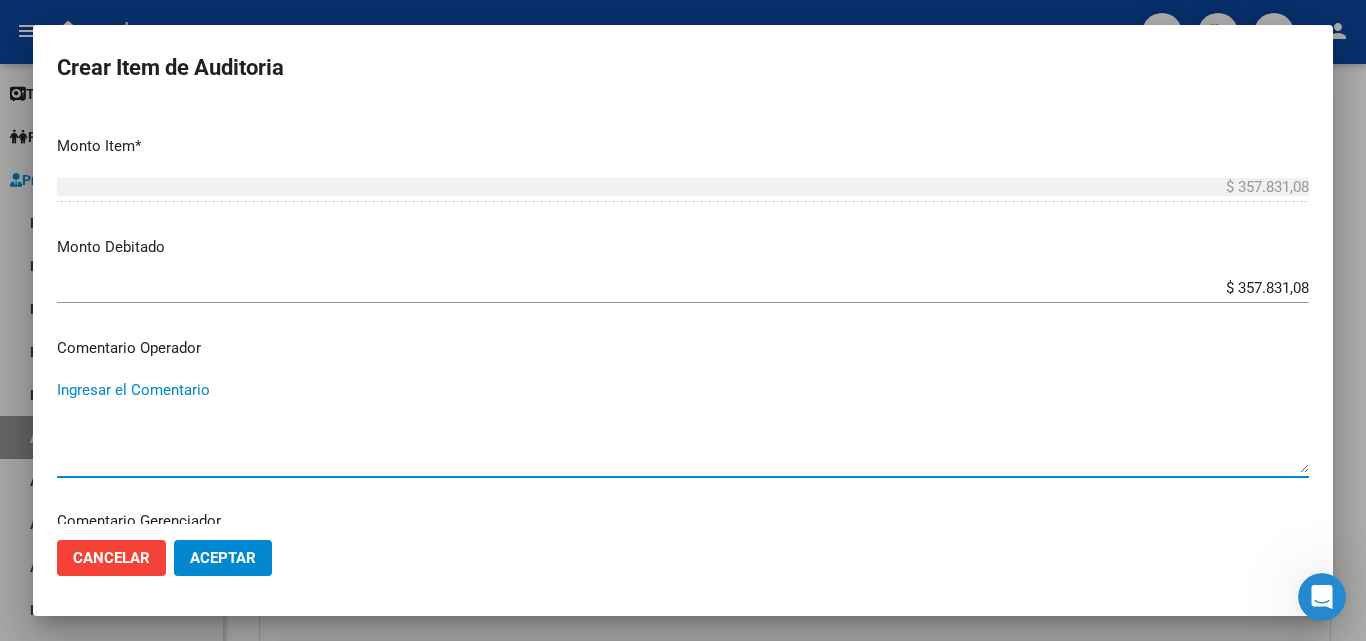 paste on "RECHAZADA POR ILEGITIMA; FALTA COPIA DE DNI QUE ACREDITE IDENTIDAD" 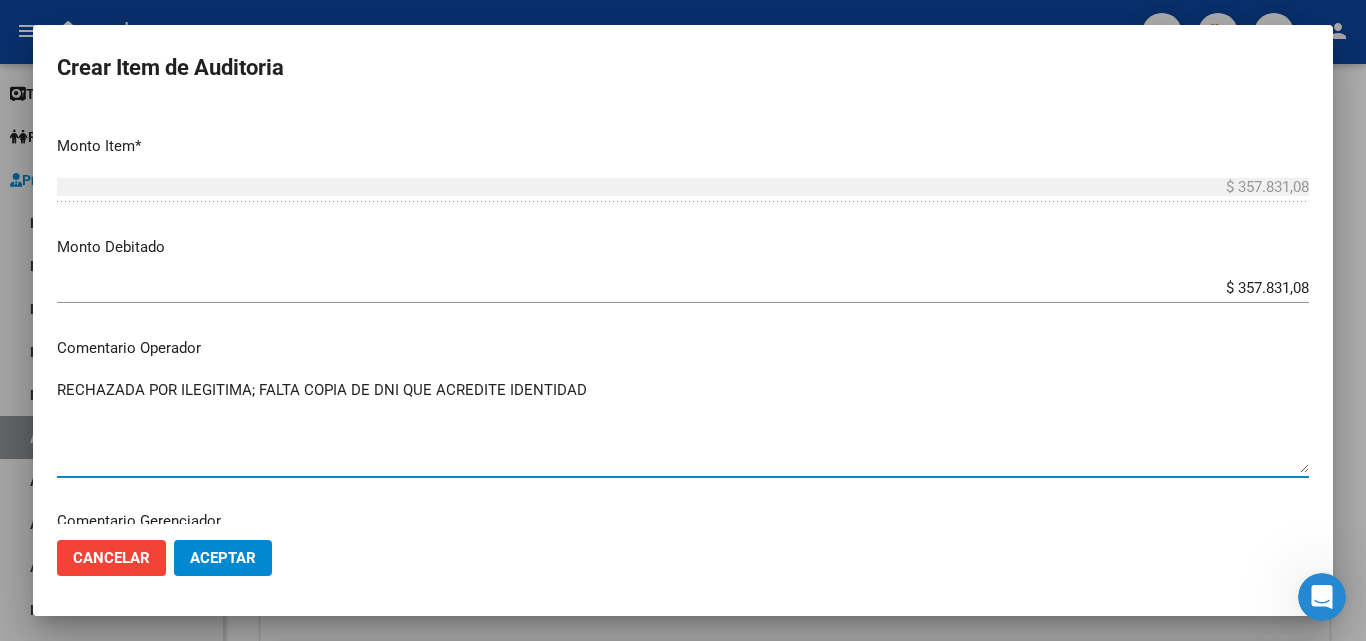 type on "RECHAZADA POR ILEGITIMA; FALTA COPIA DE DNI QUE ACREDITE IDENTIDAD" 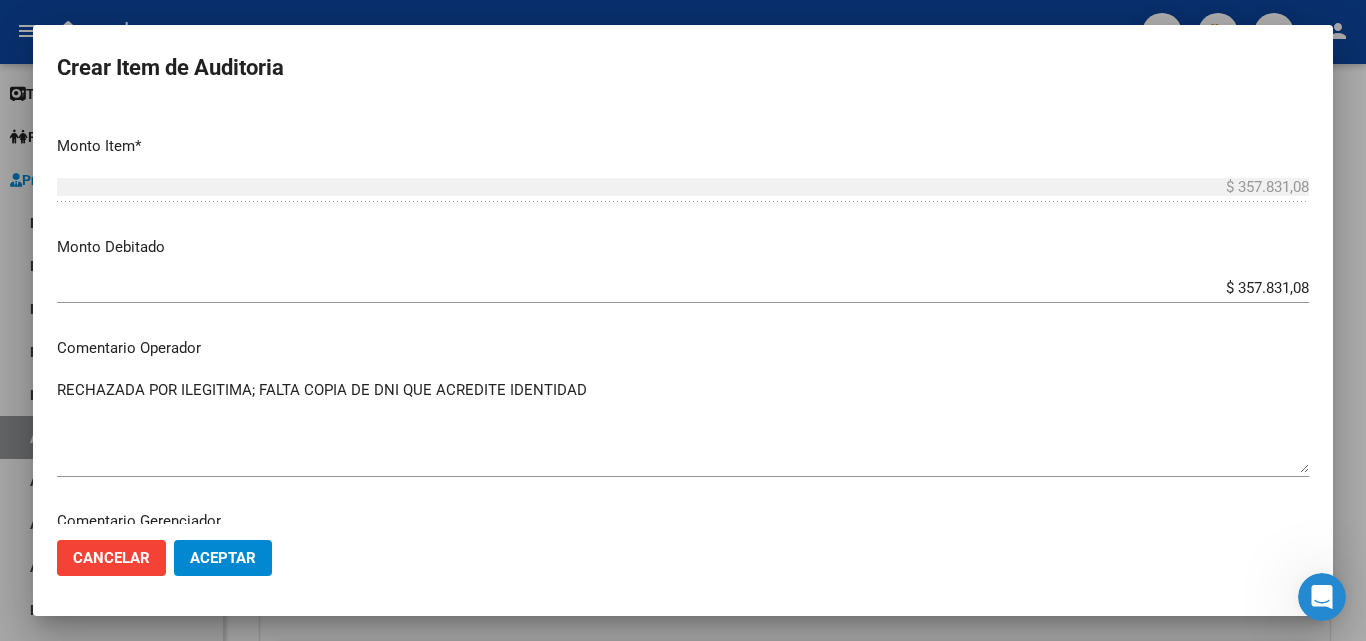 click on "$ 357.831,08 Ingresar el monto" at bounding box center (683, 297) 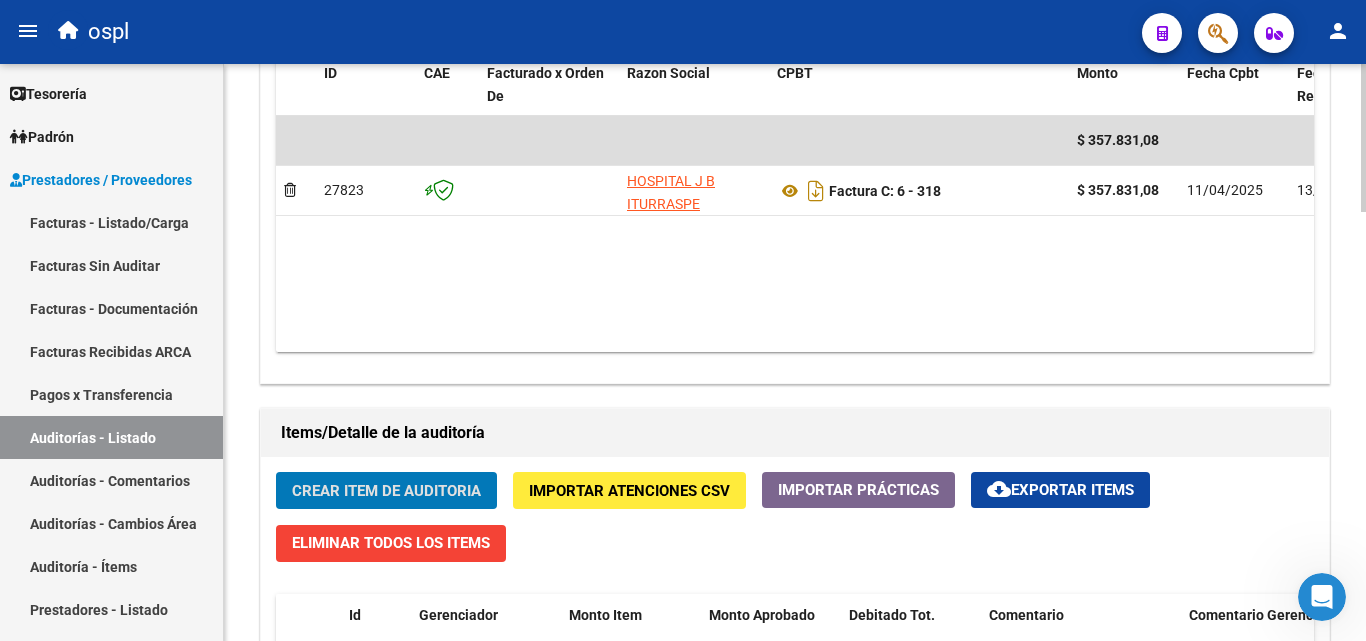 scroll, scrollTop: 1201, scrollLeft: 0, axis: vertical 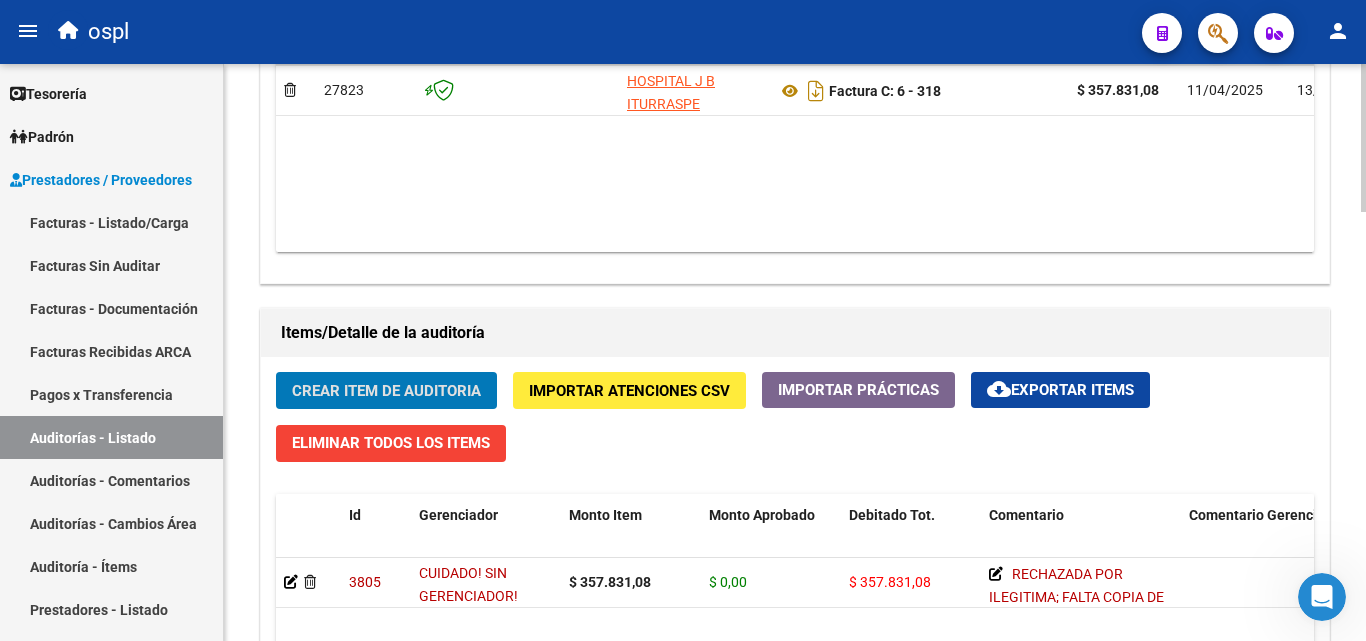 click on "Items/Detalle de la auditoría Crear Item de Auditoria Importar Atenciones CSV  Importar Prácticas
cloud_download  Exportar Items   Eliminar Todos los Items  Id Gerenciador Monto Item Monto Aprobado Debitado Tot. Comentario Comentario Gerenciador Descripción Afiliado Estado CUIL Documento Nombre Completo Fec. Prestación Atencion Tipo Nomenclador Código Nomenclador Nombre Usuario Creado Area Creado Area Modificado     3805   CUIDADO! SIN GERENCIADOR!  $ 357.831,08 $ 0,00 $ 357.831,08      RECHAZADA POR ILEGITIMA; FALTA COPIA DE DNI QUE ACREDITE IDENTIDAD       TODOS  [FIRST] [LASTNAME]   [DATE]   1 total   1" 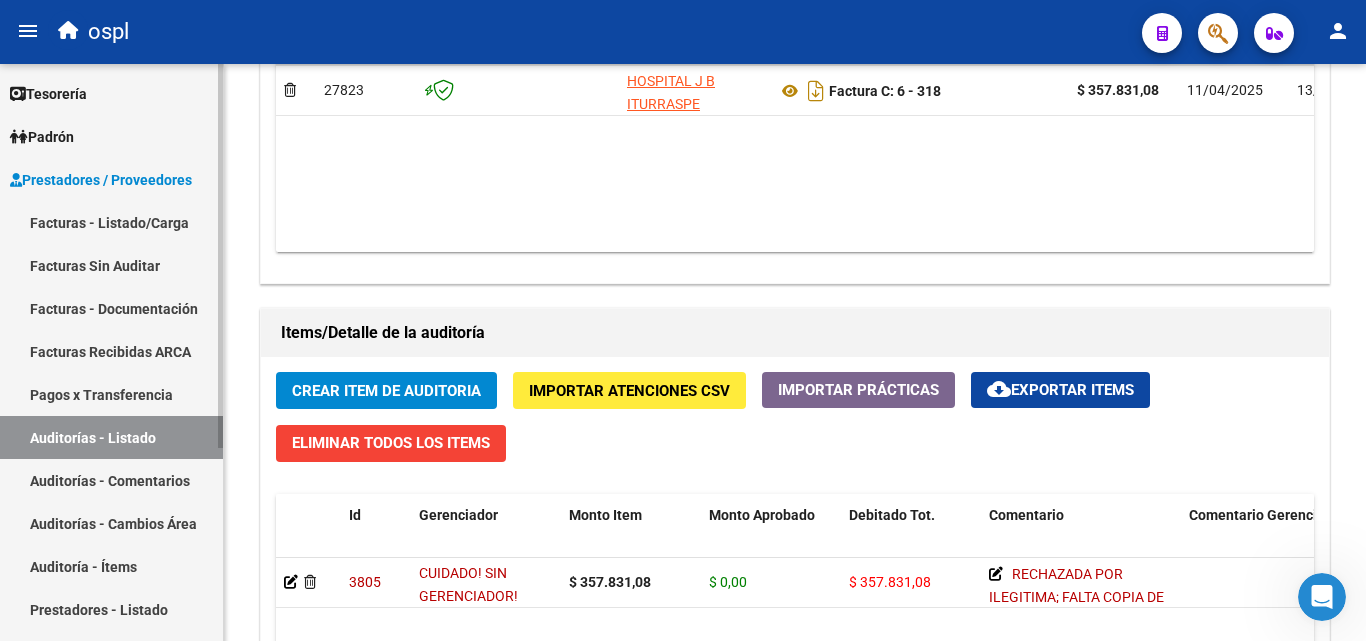 click on "Facturas - Listado/Carga" at bounding box center (111, 222) 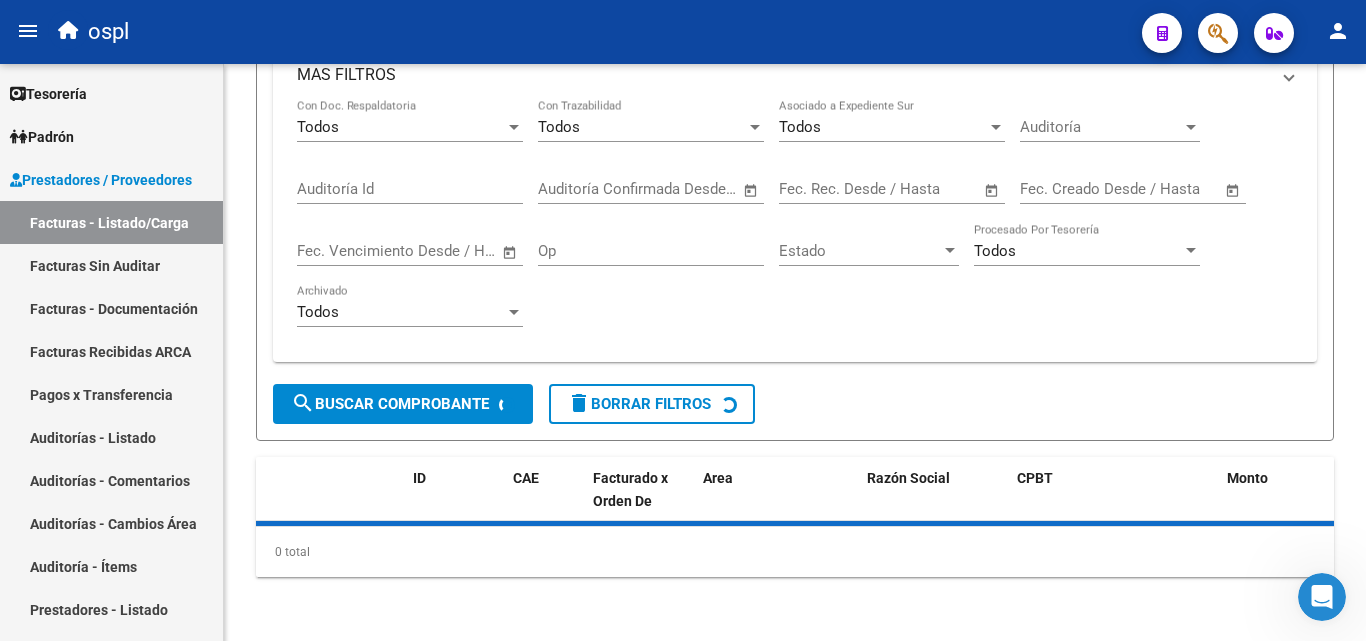 scroll, scrollTop: 201, scrollLeft: 0, axis: vertical 